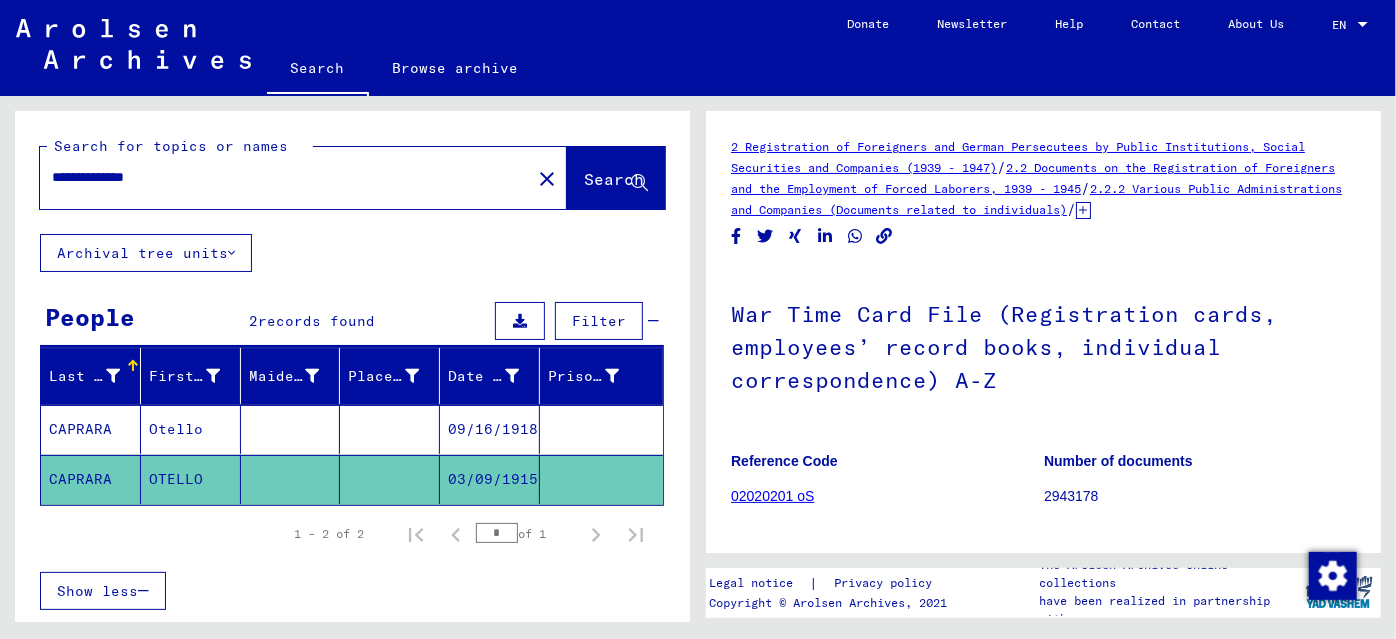 scroll, scrollTop: 0, scrollLeft: 0, axis: both 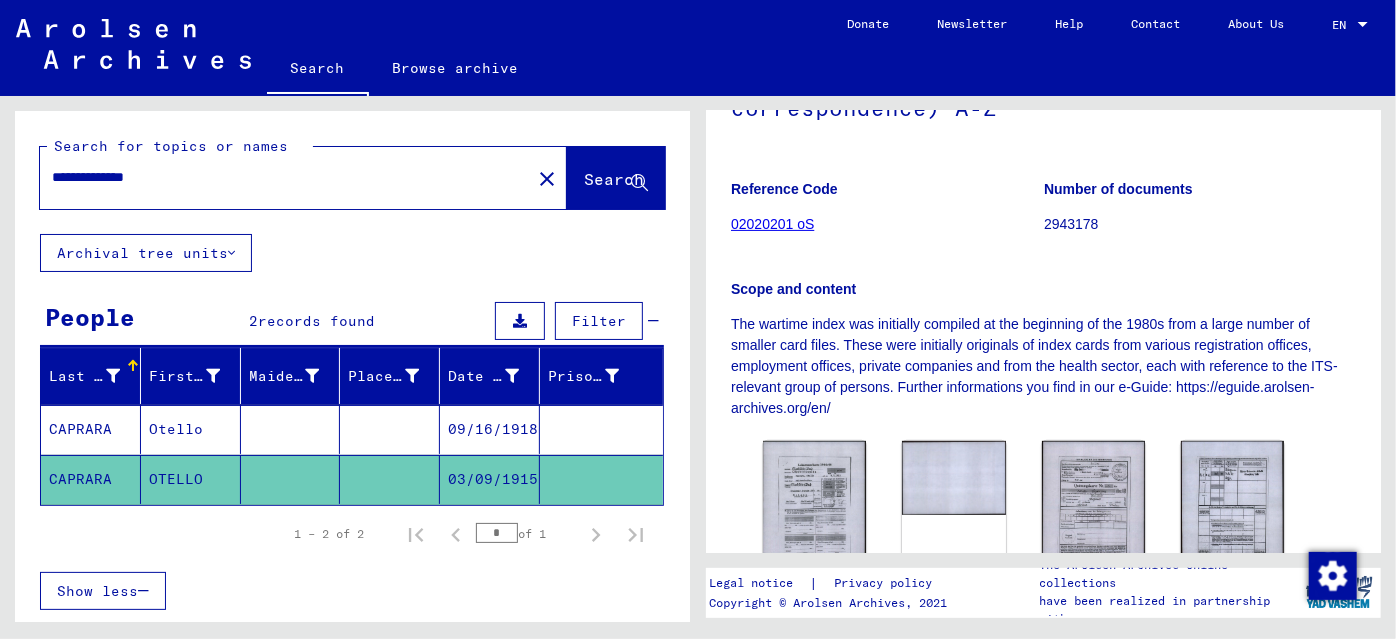 drag, startPoint x: 198, startPoint y: 172, endPoint x: 0, endPoint y: 162, distance: 198.25237 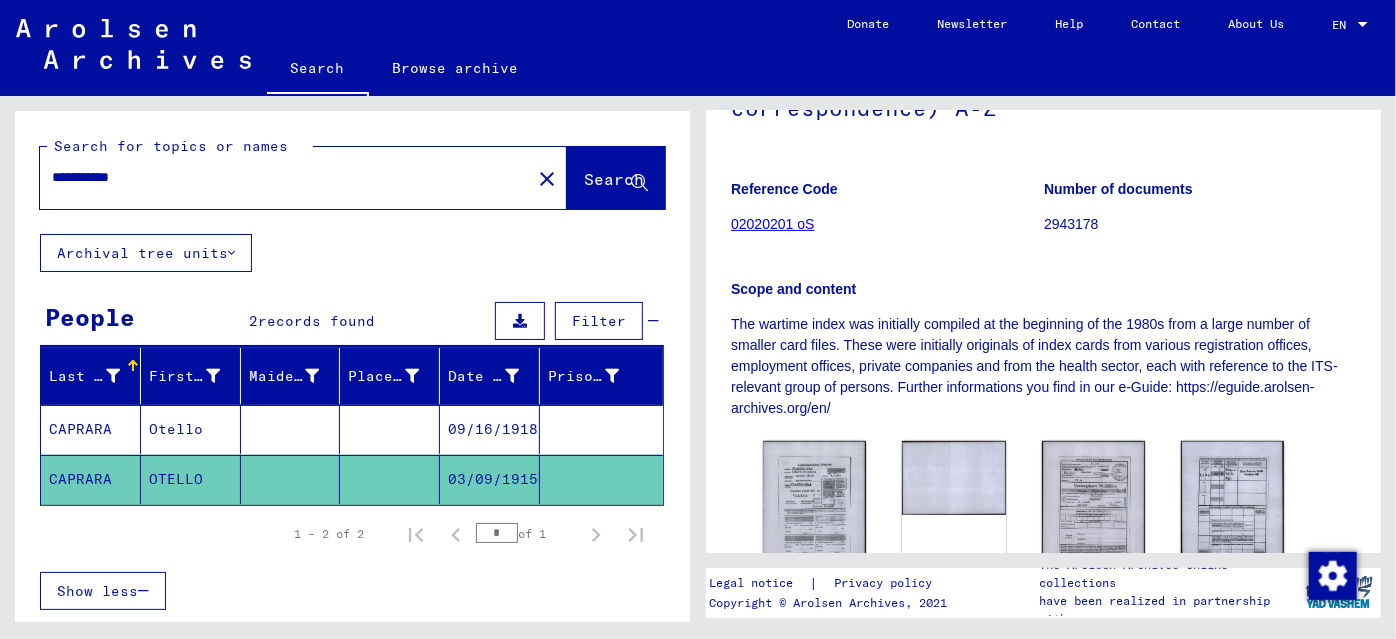 scroll, scrollTop: 0, scrollLeft: 0, axis: both 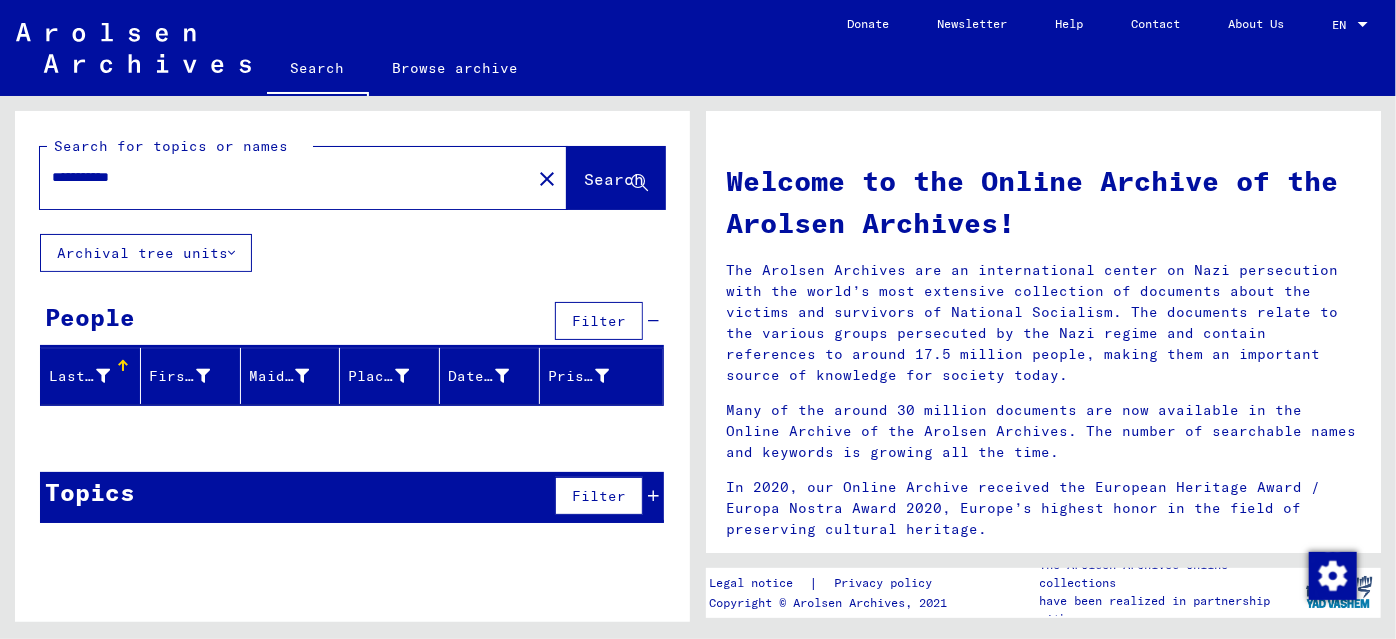 drag, startPoint x: 101, startPoint y: 172, endPoint x: 234, endPoint y: 195, distance: 134.97408 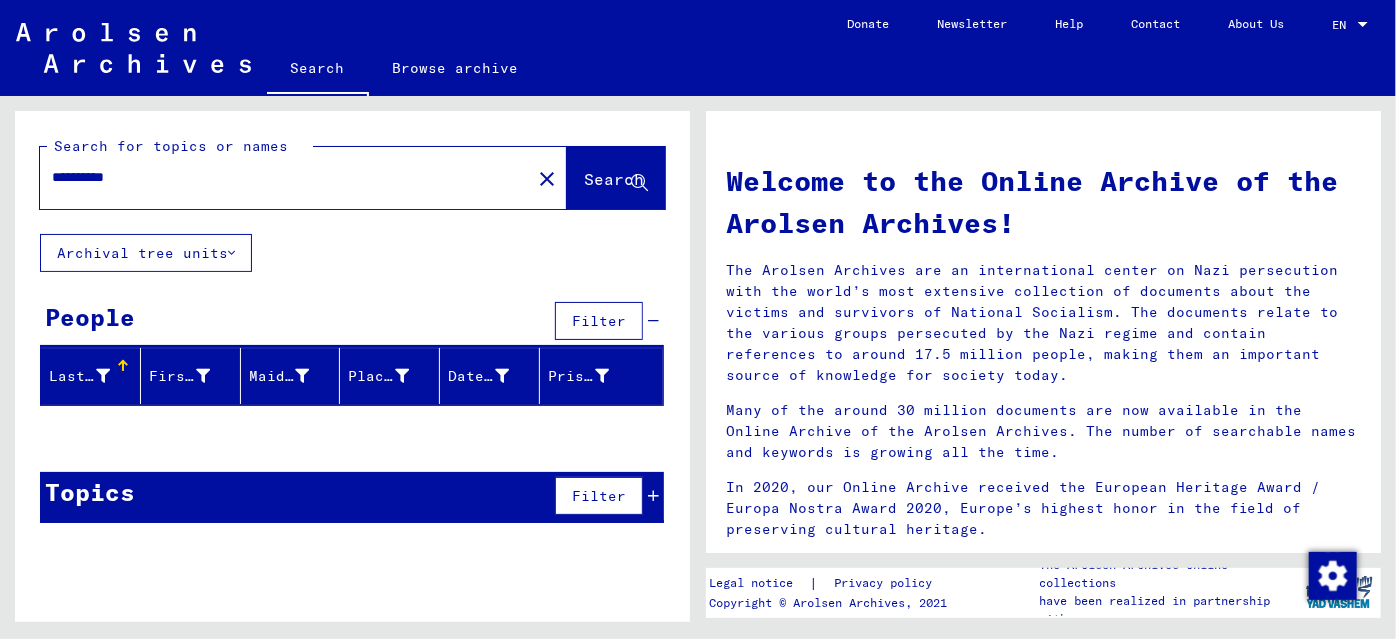 type on "**********" 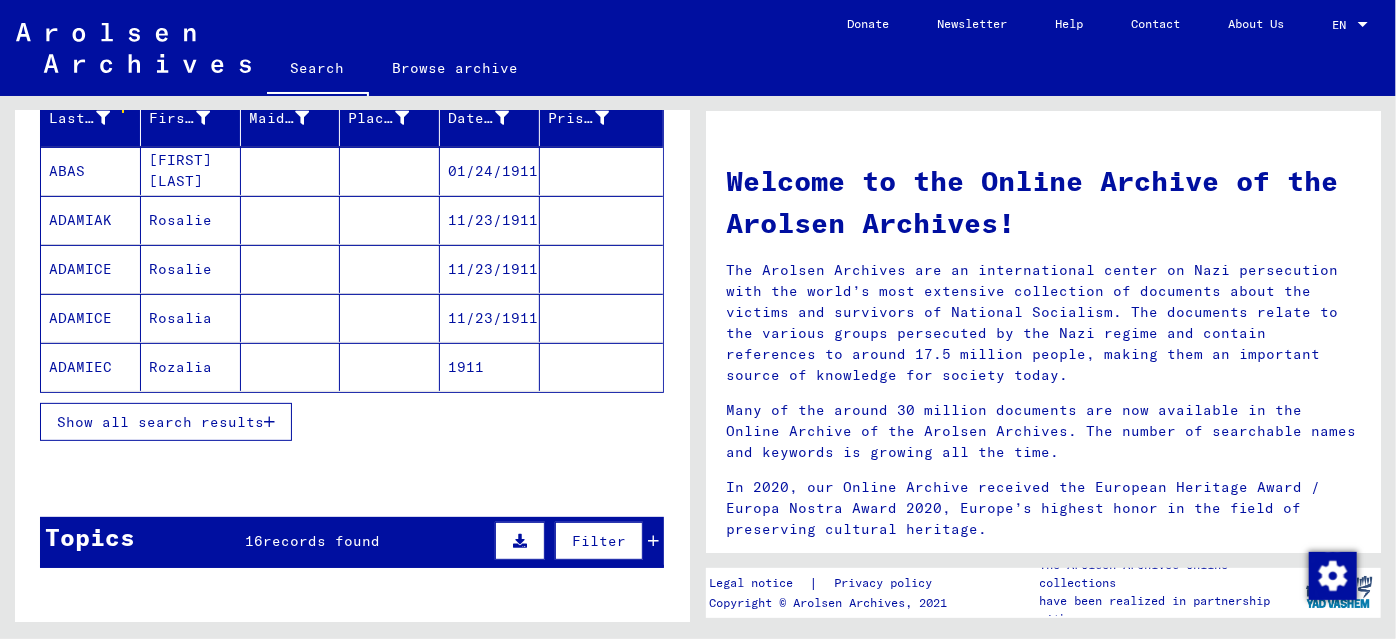 scroll, scrollTop: 272, scrollLeft: 0, axis: vertical 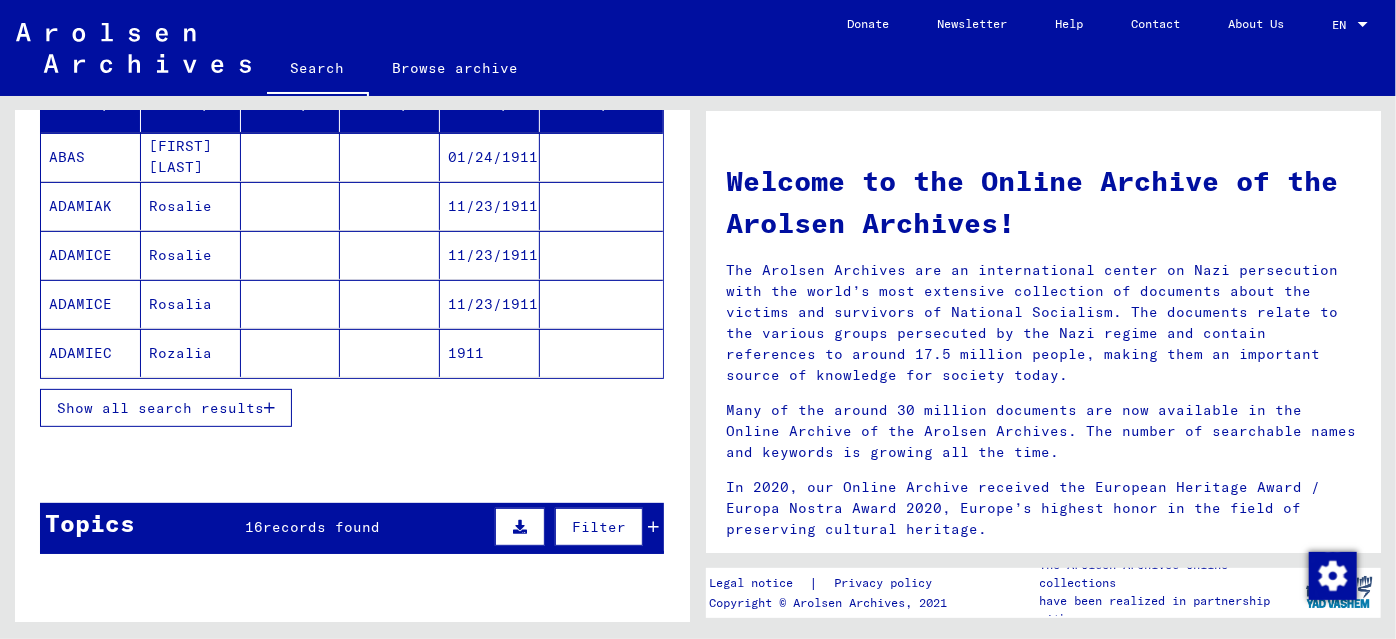 click on "Show all search results" at bounding box center [160, 408] 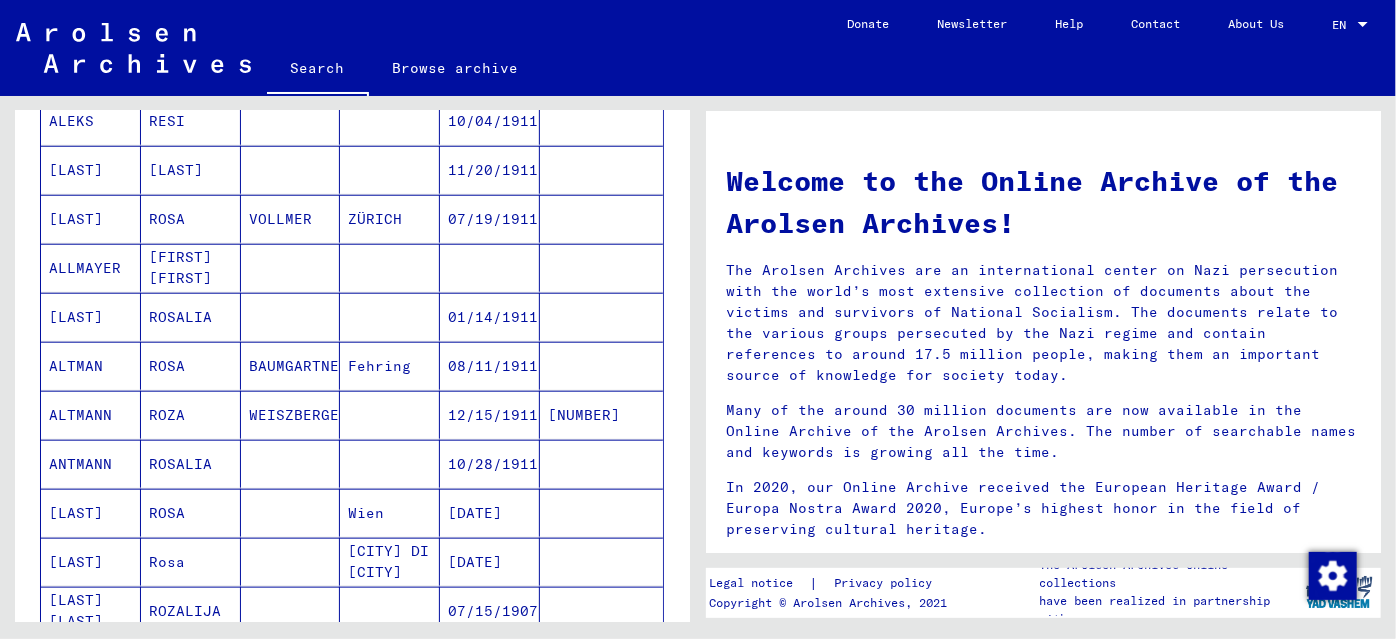 scroll, scrollTop: 1090, scrollLeft: 0, axis: vertical 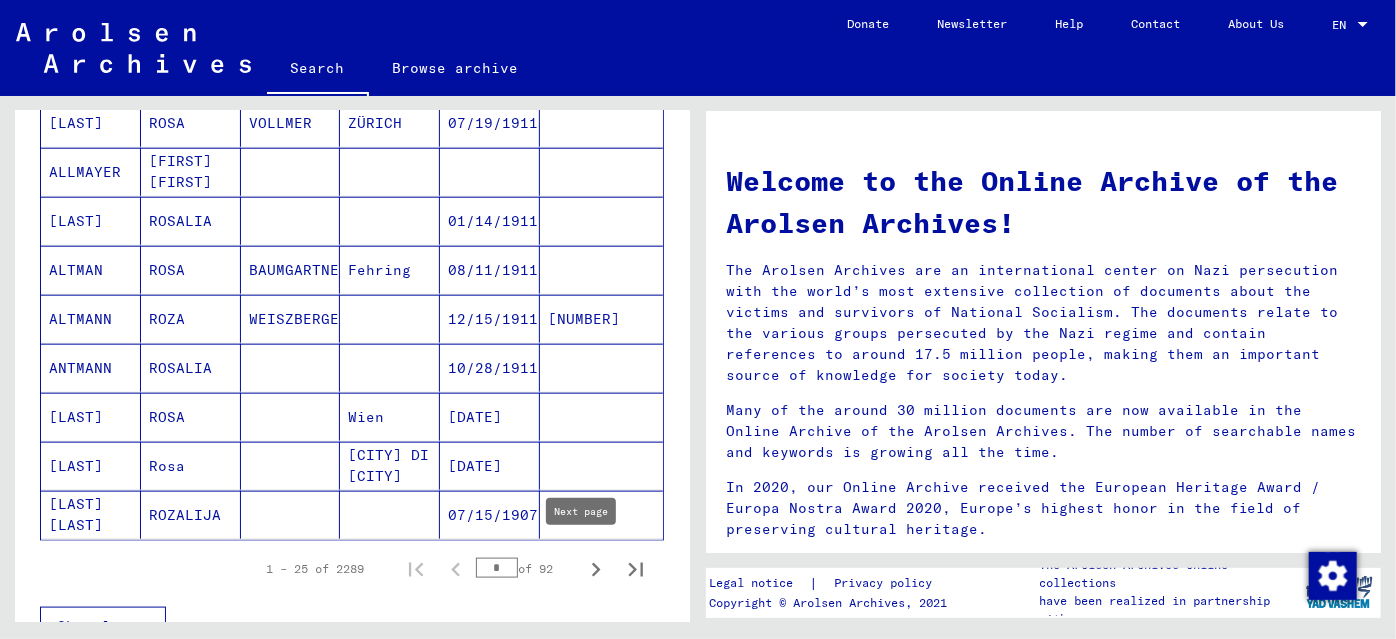 click 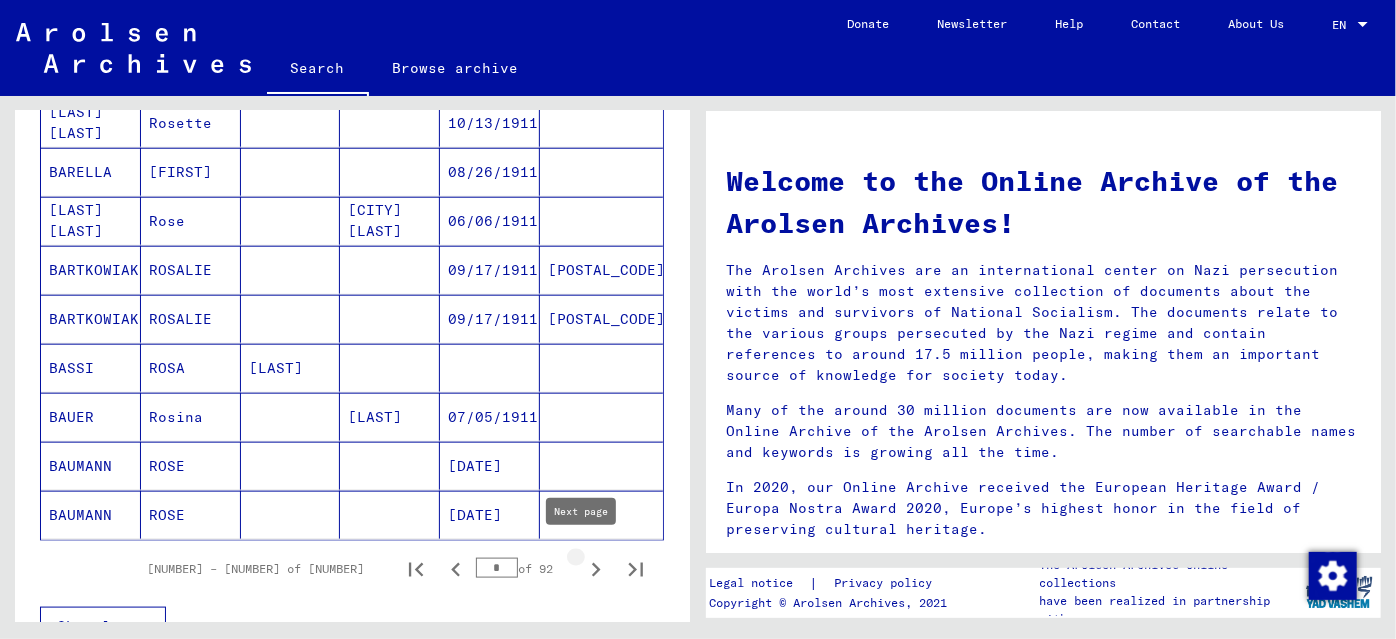 click 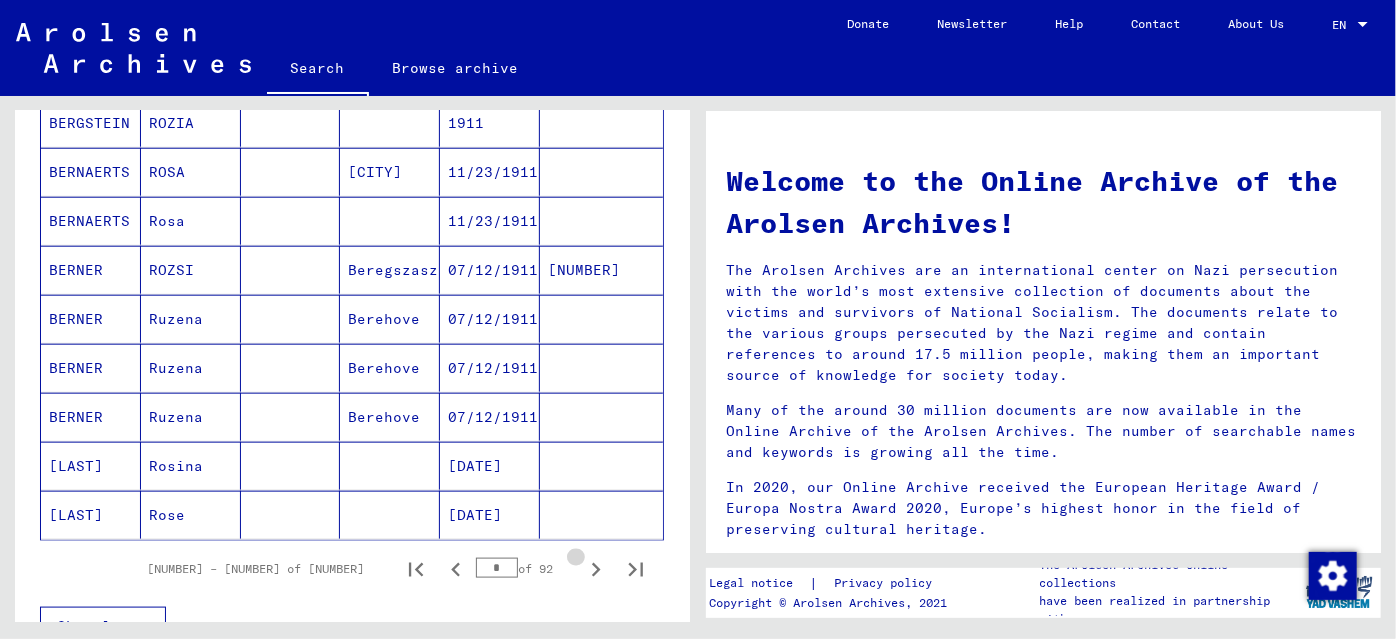 click 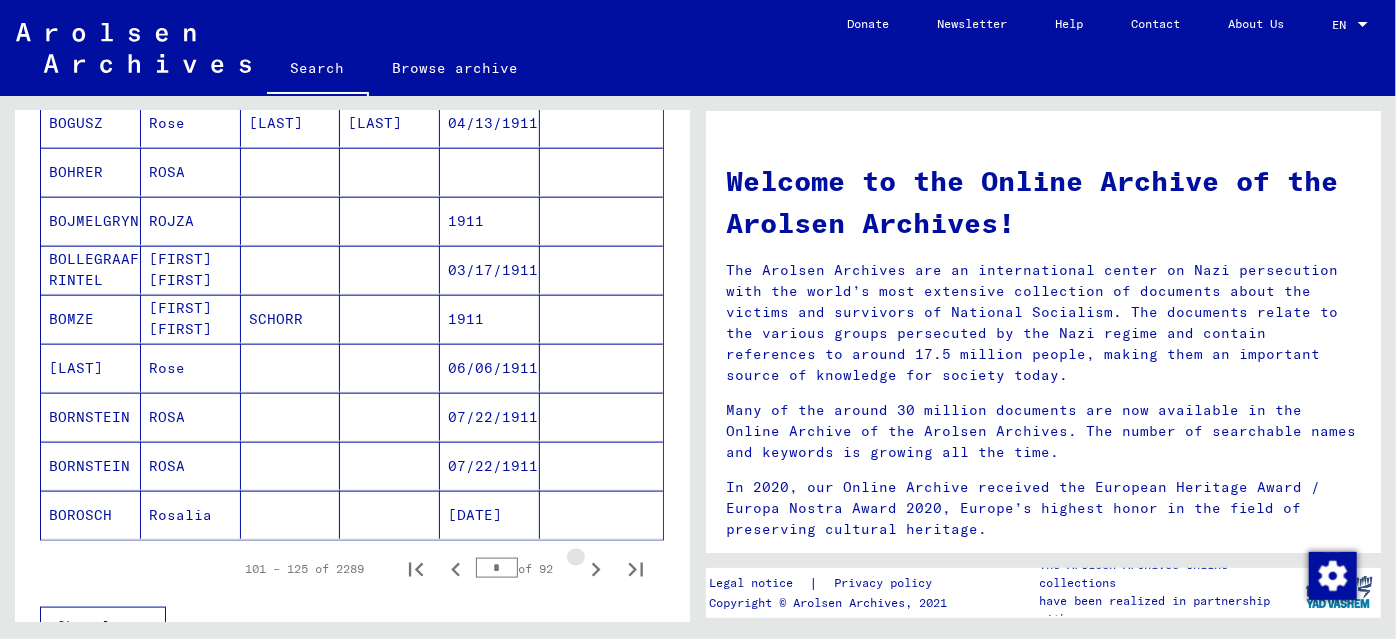 click 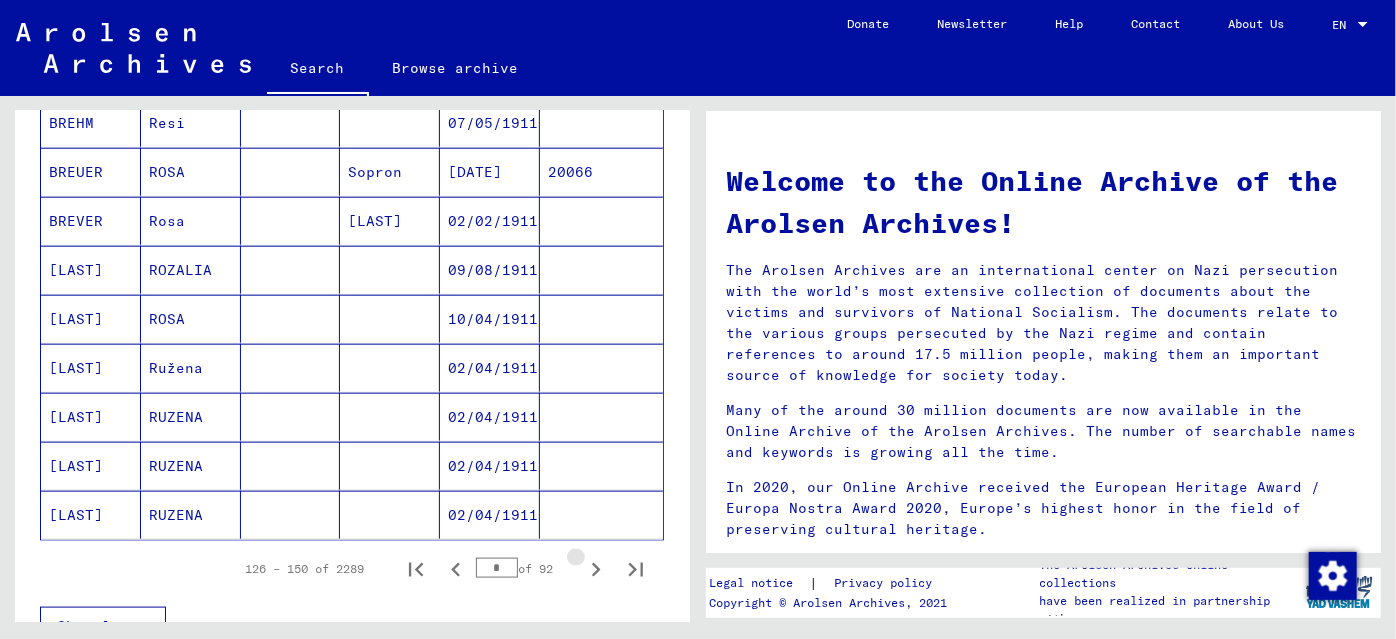 click 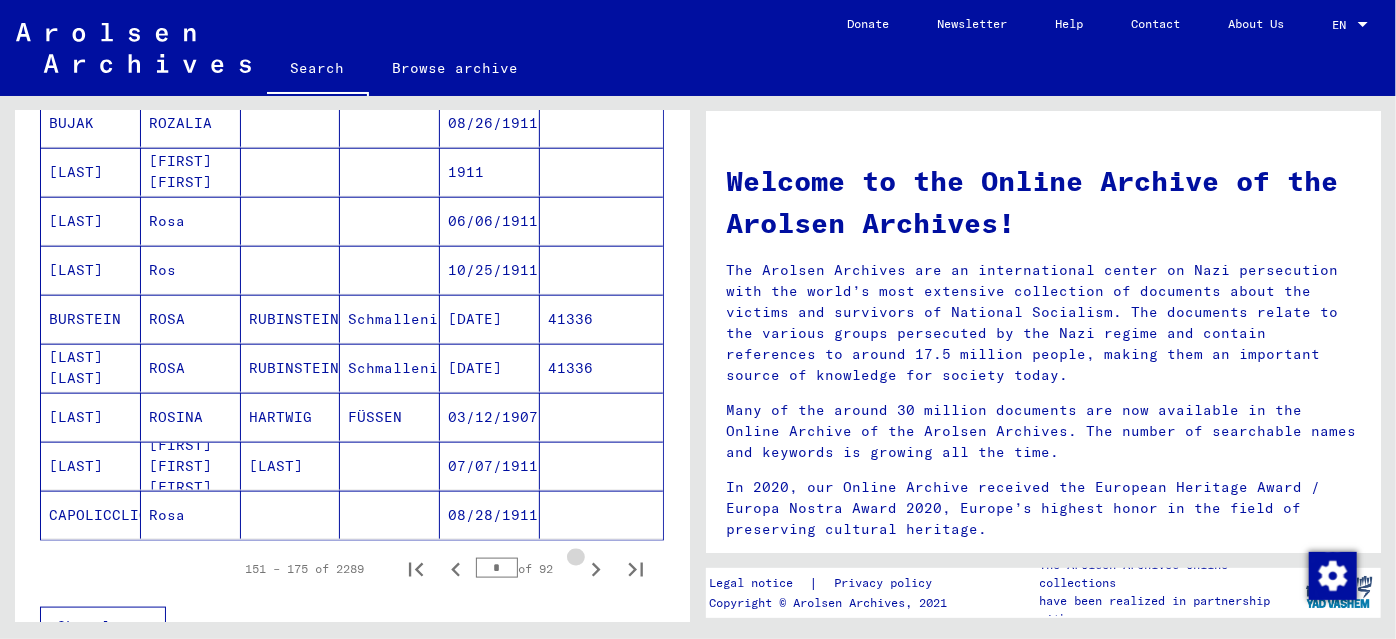 click 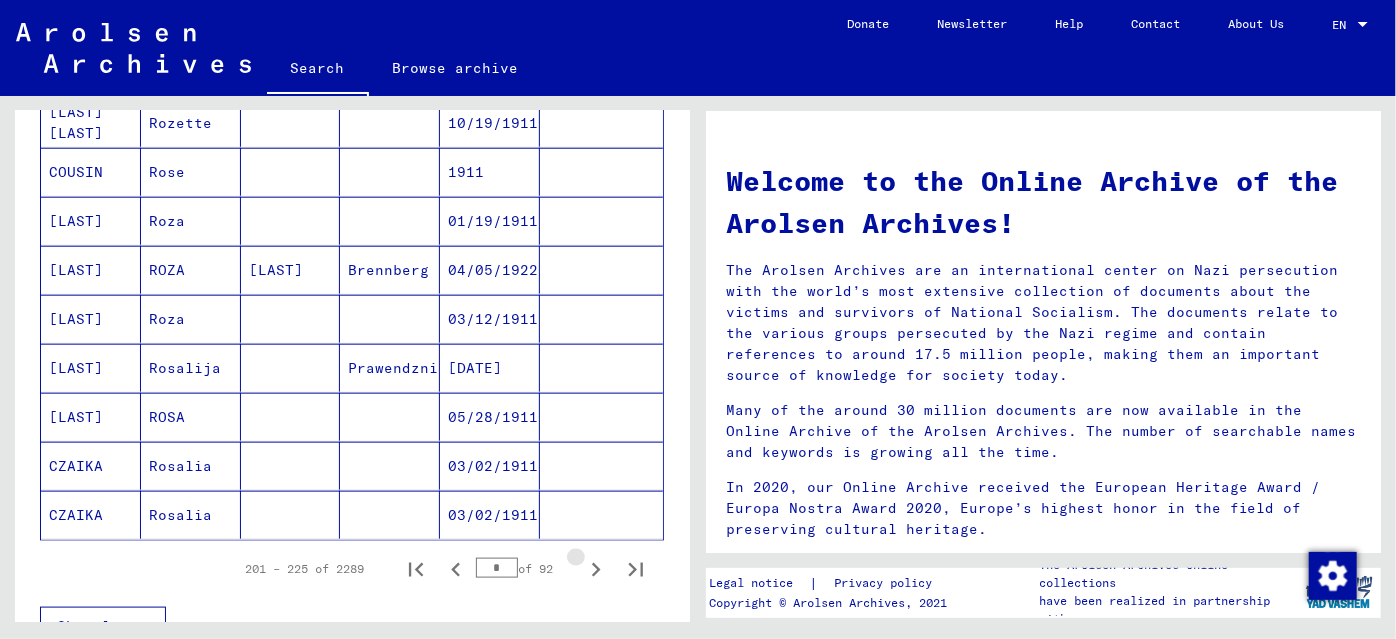click 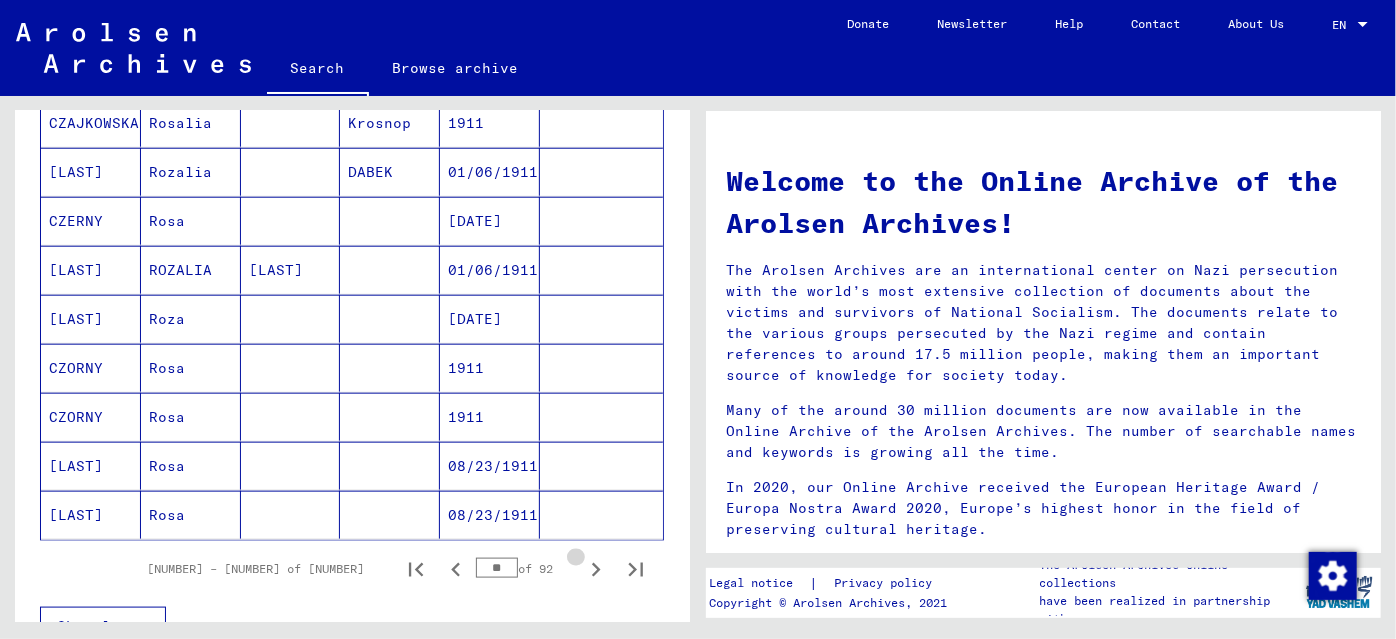click 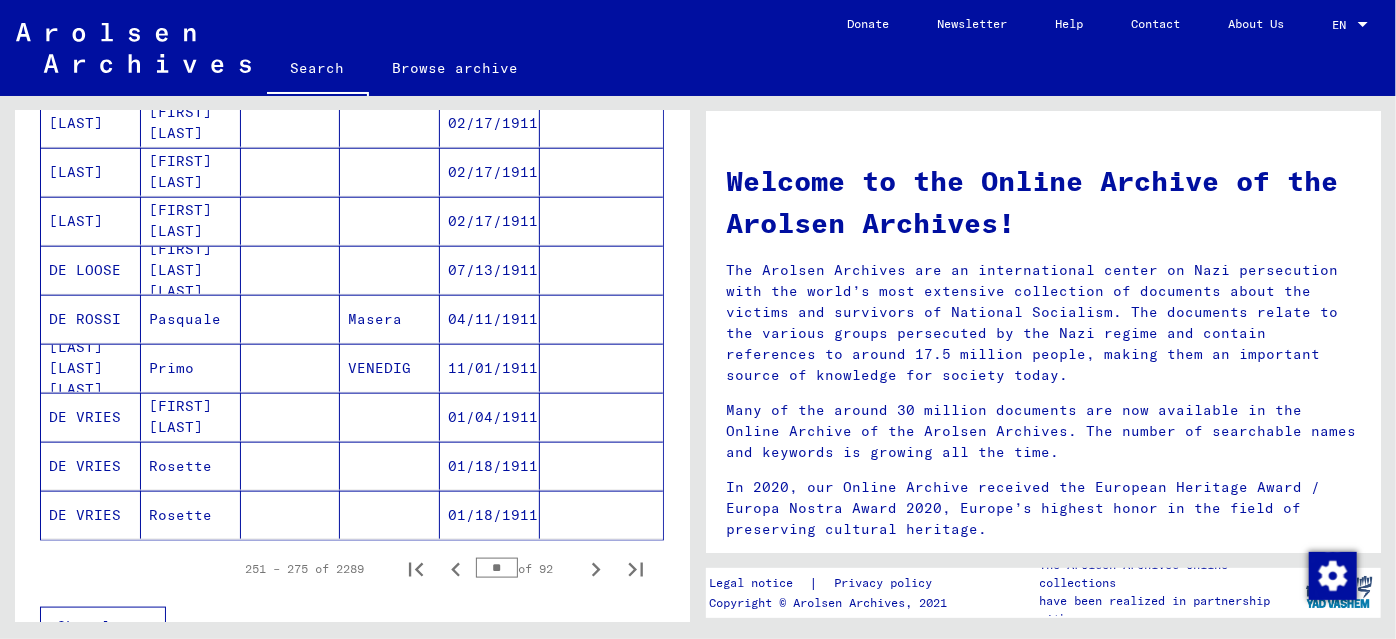 click 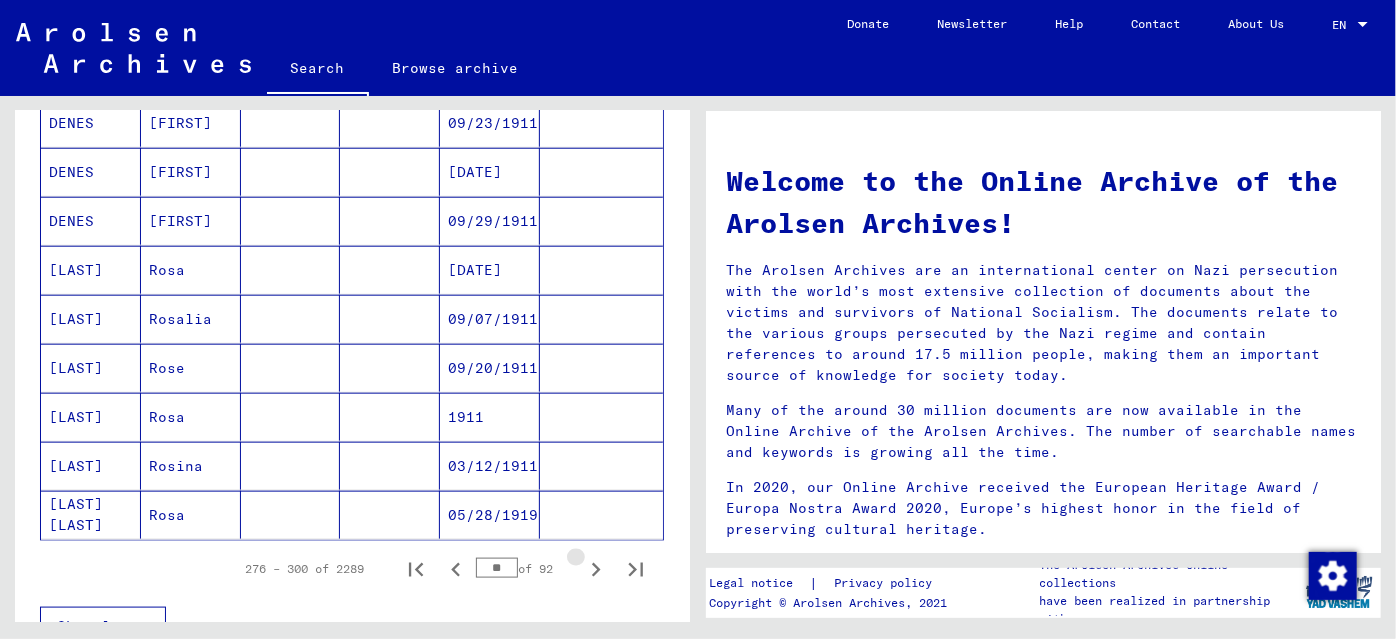 click 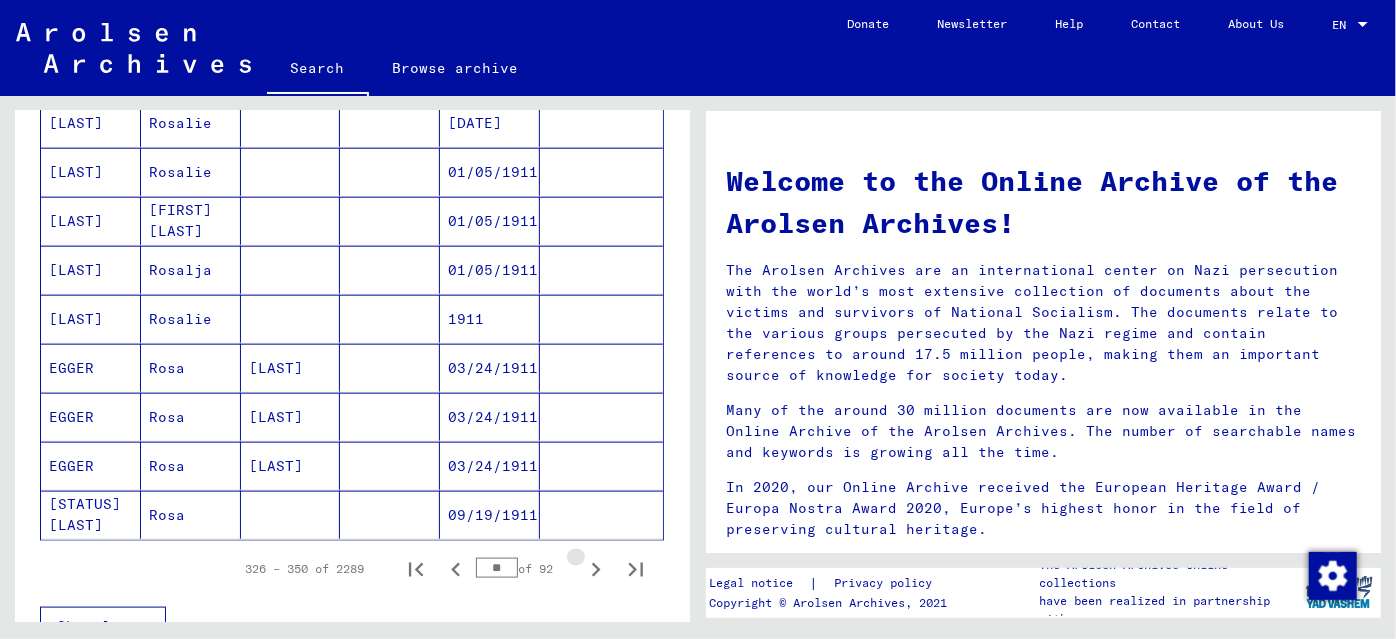 click 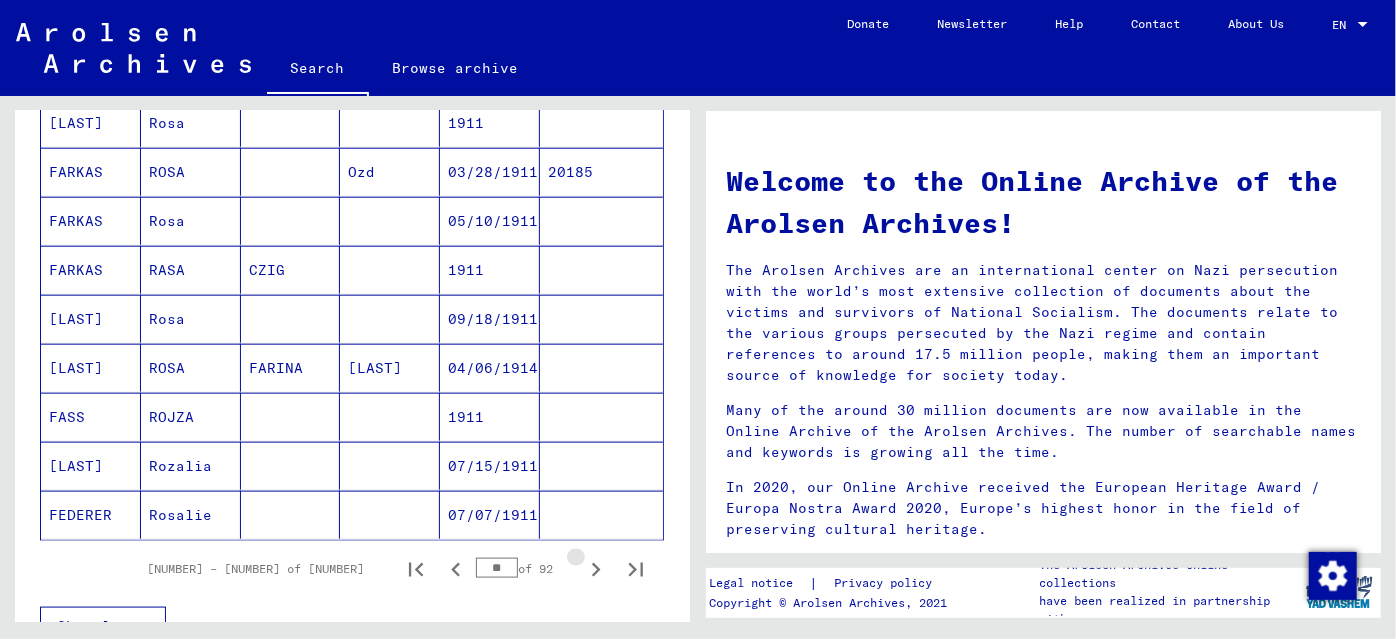 click 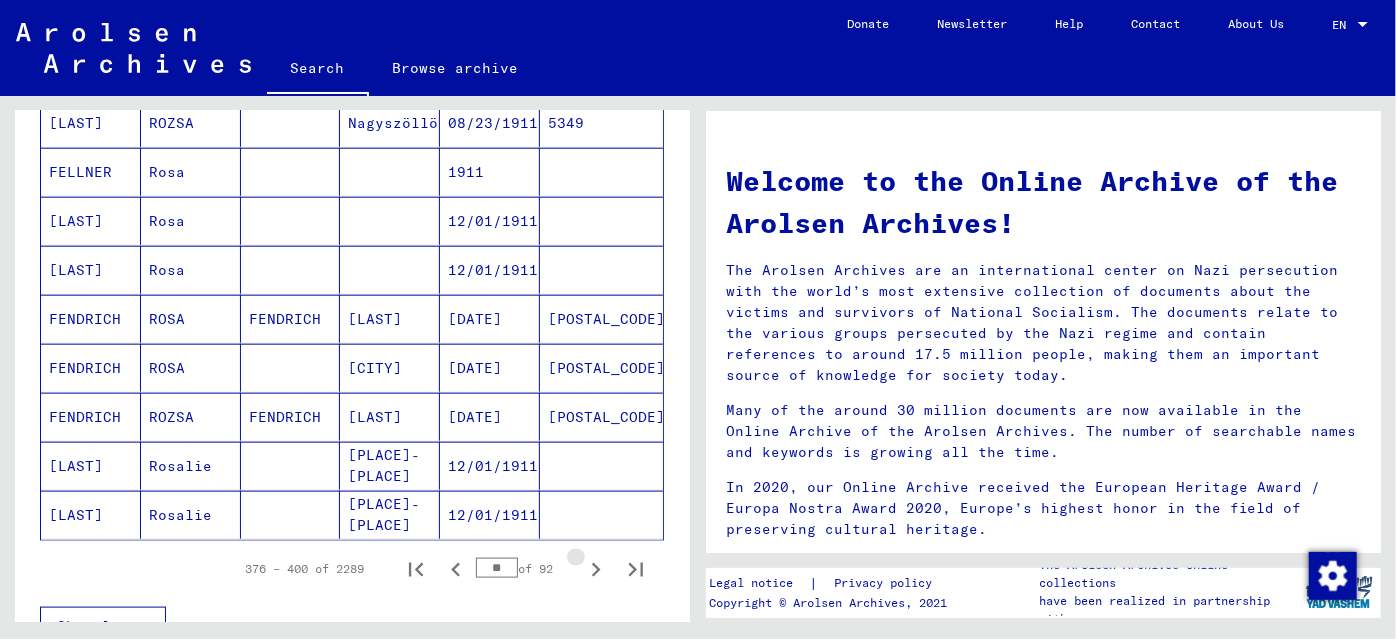 click 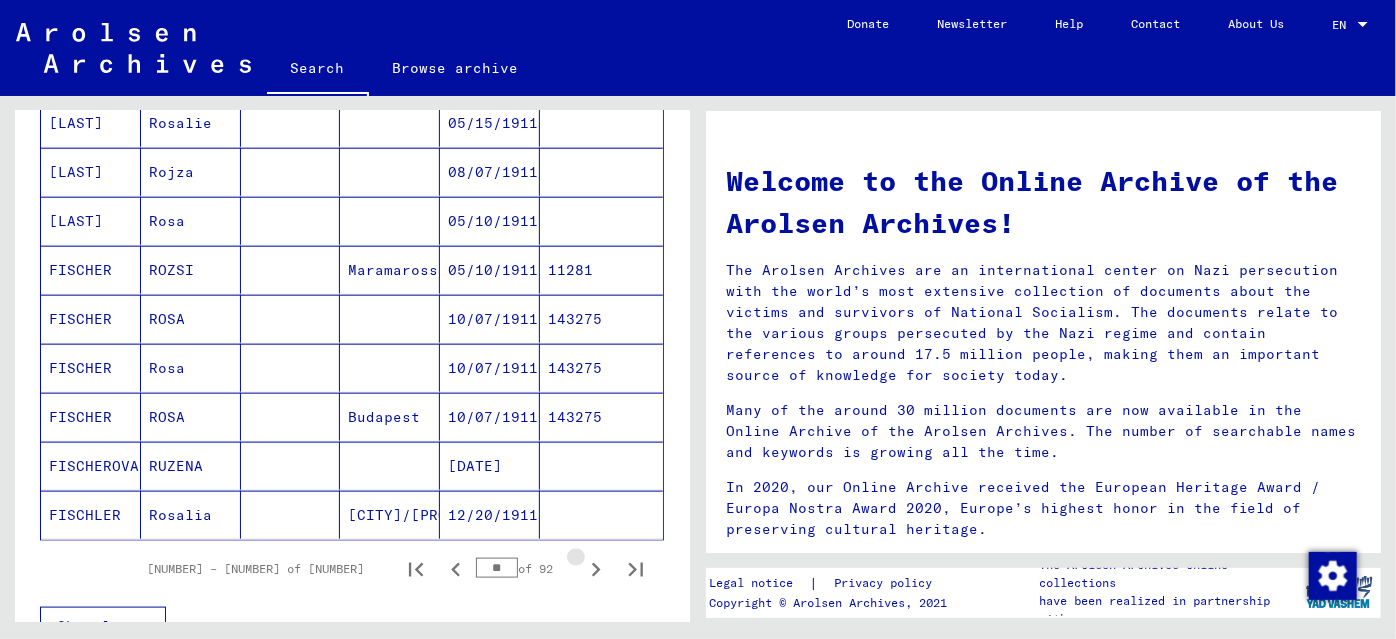 click 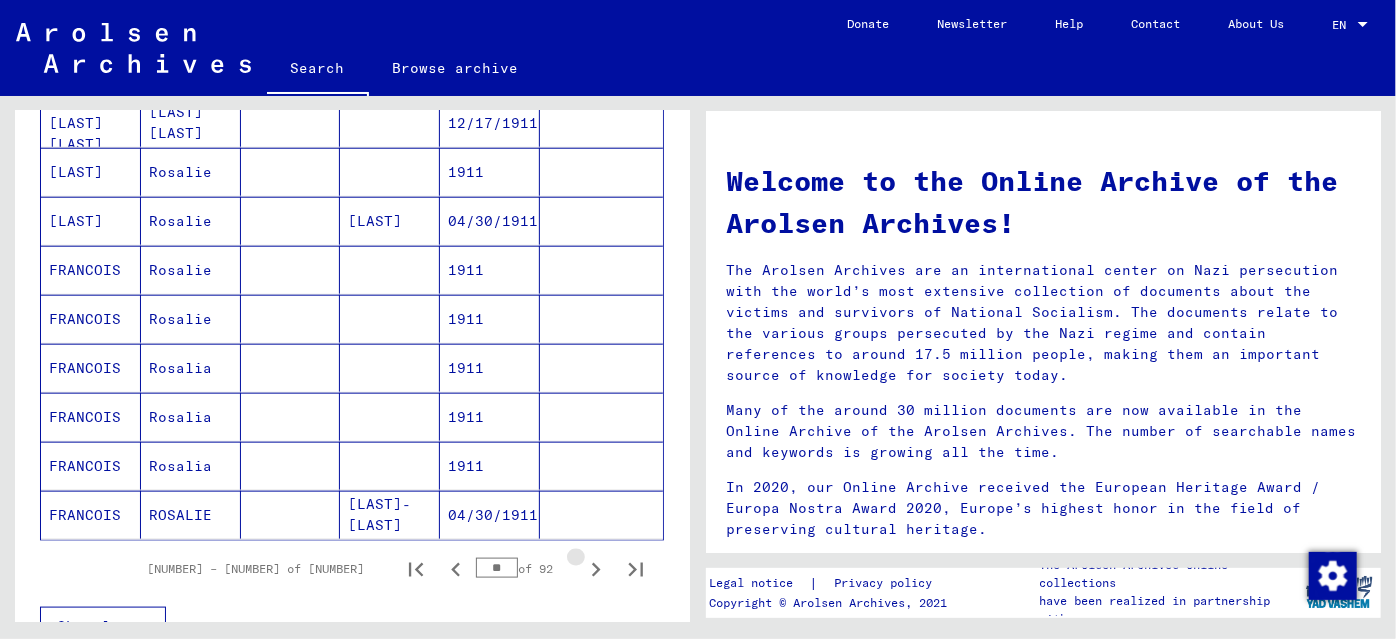 click 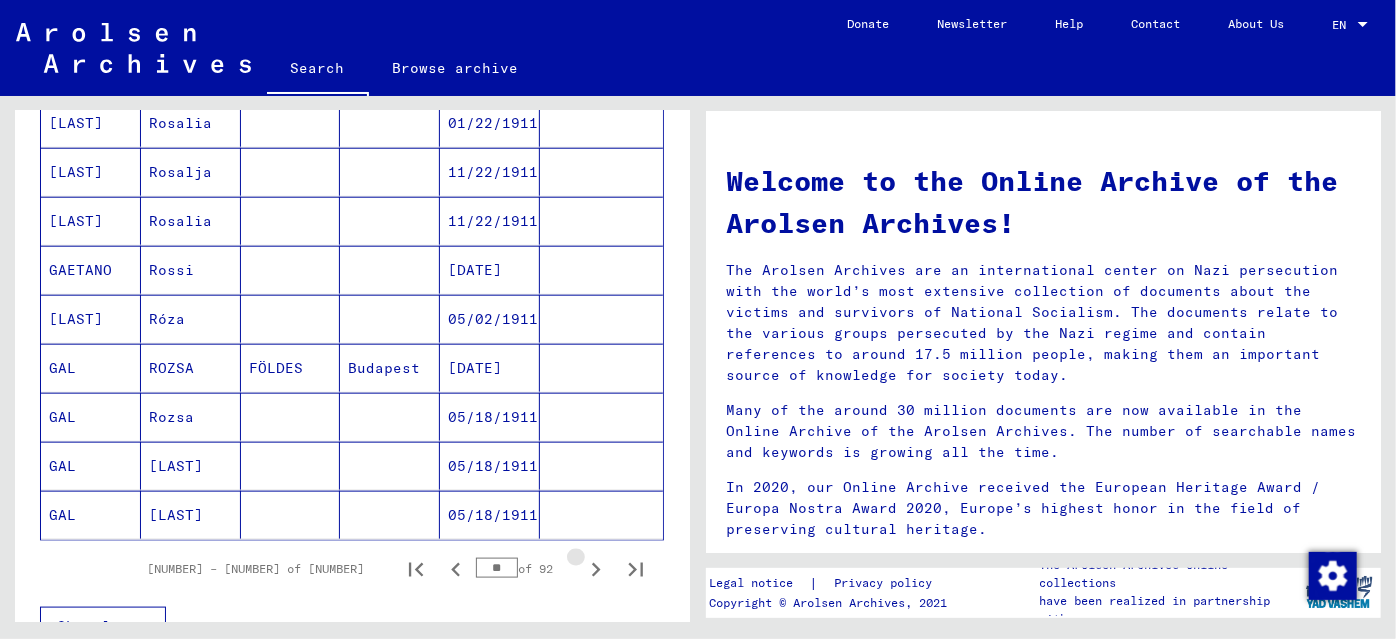 click 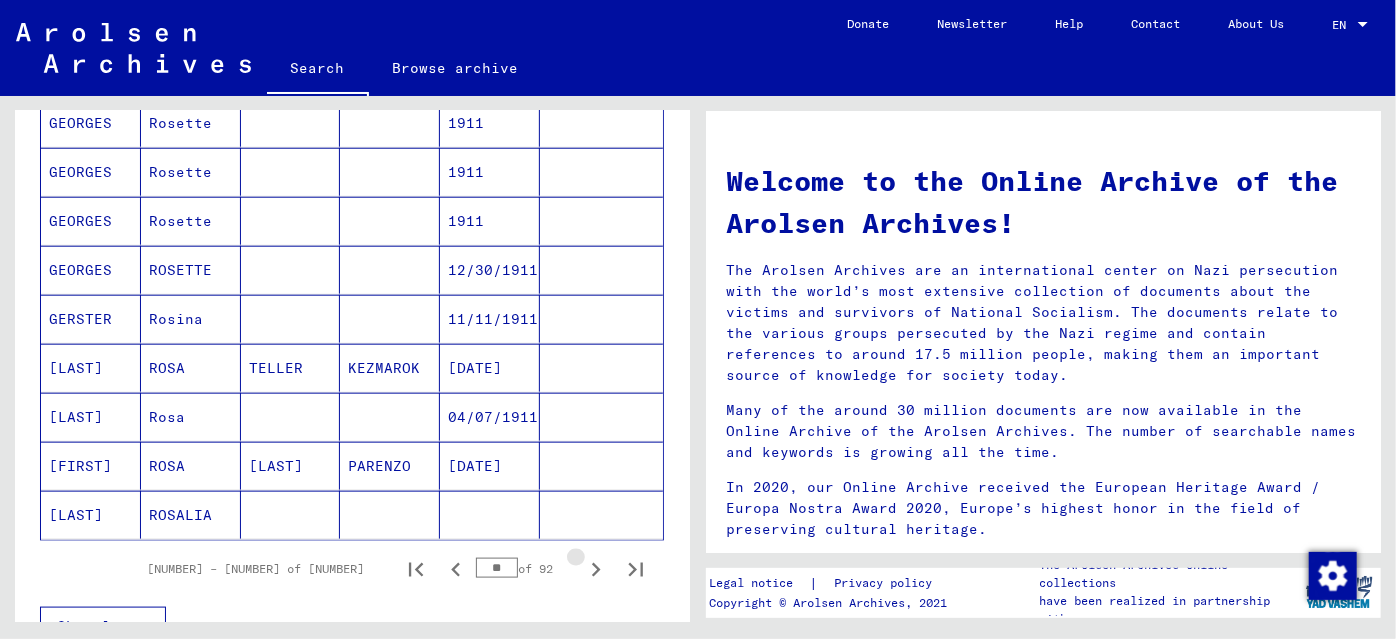 click 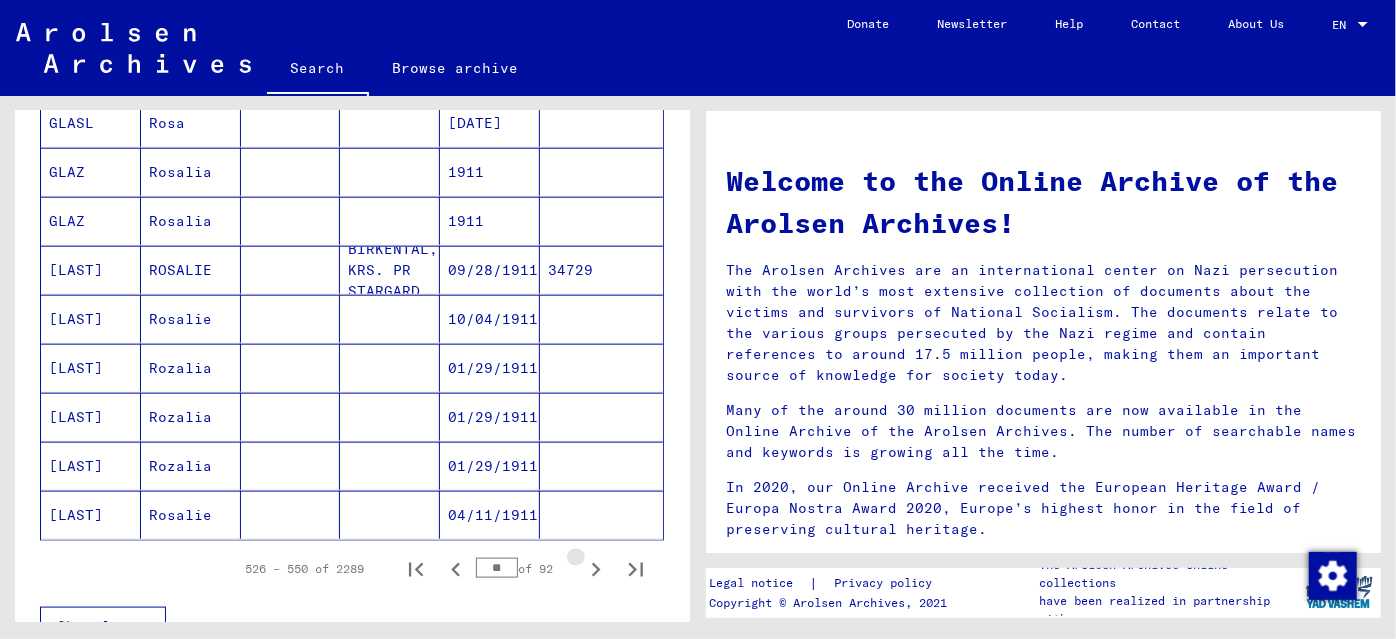 click 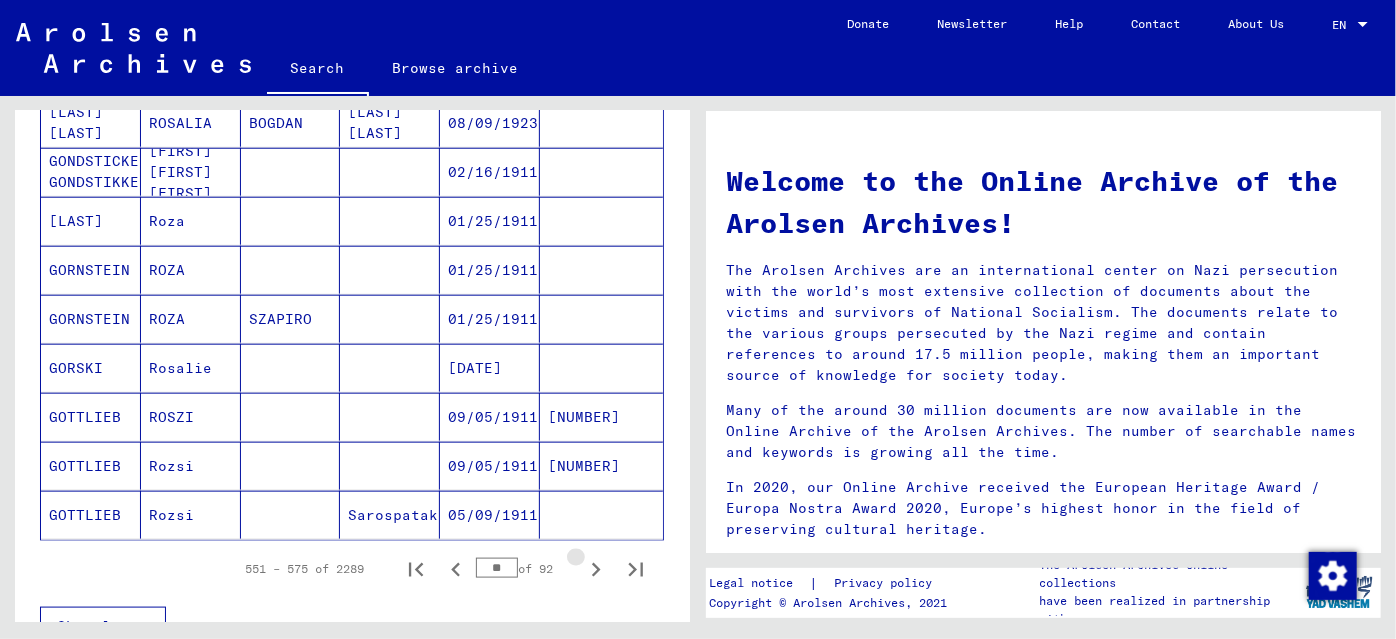 click 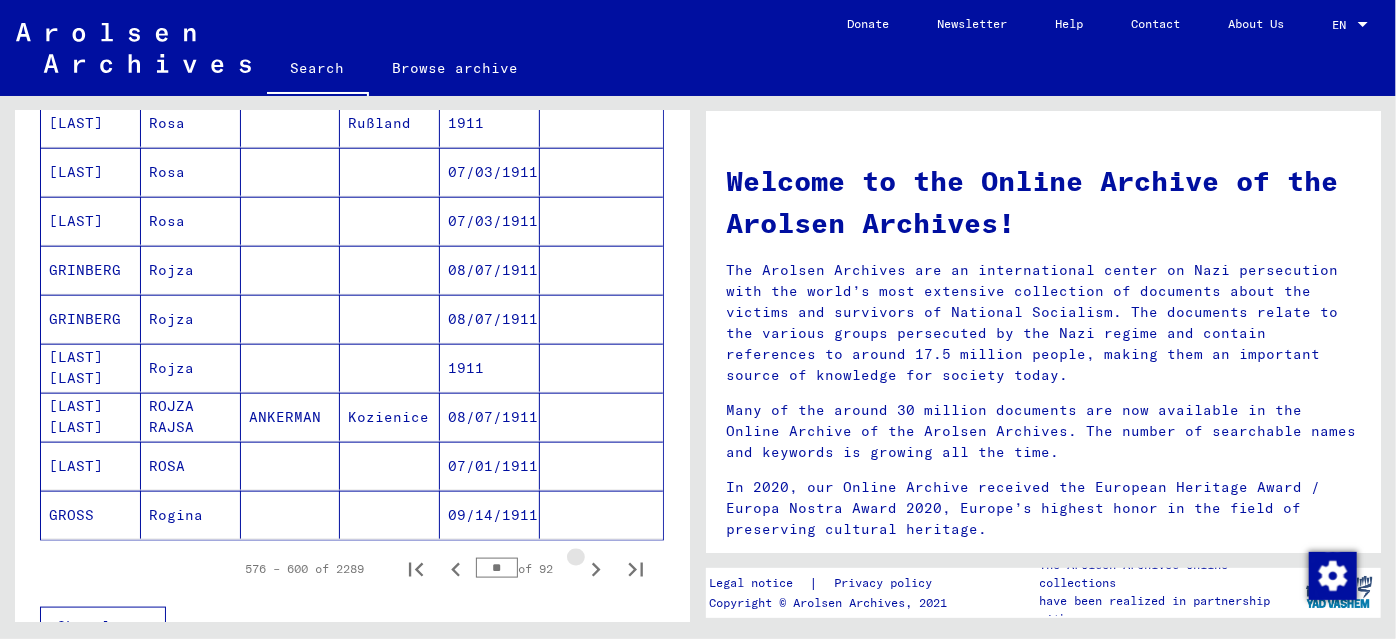 click 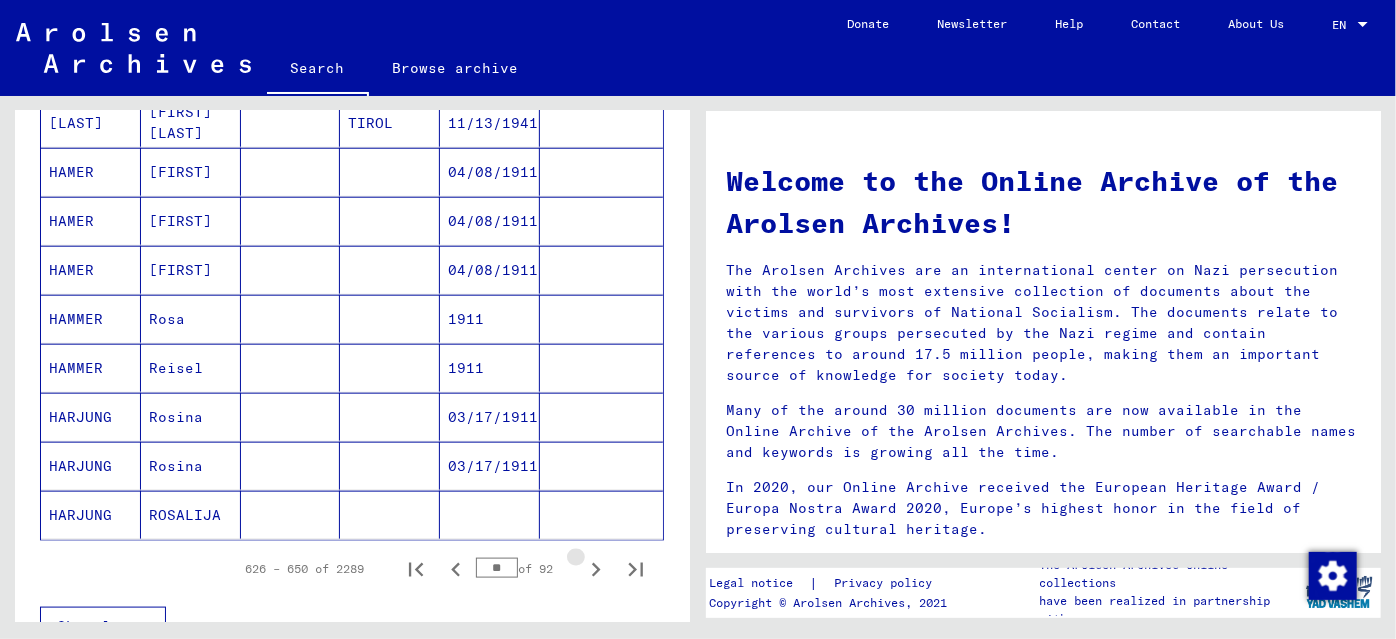 click 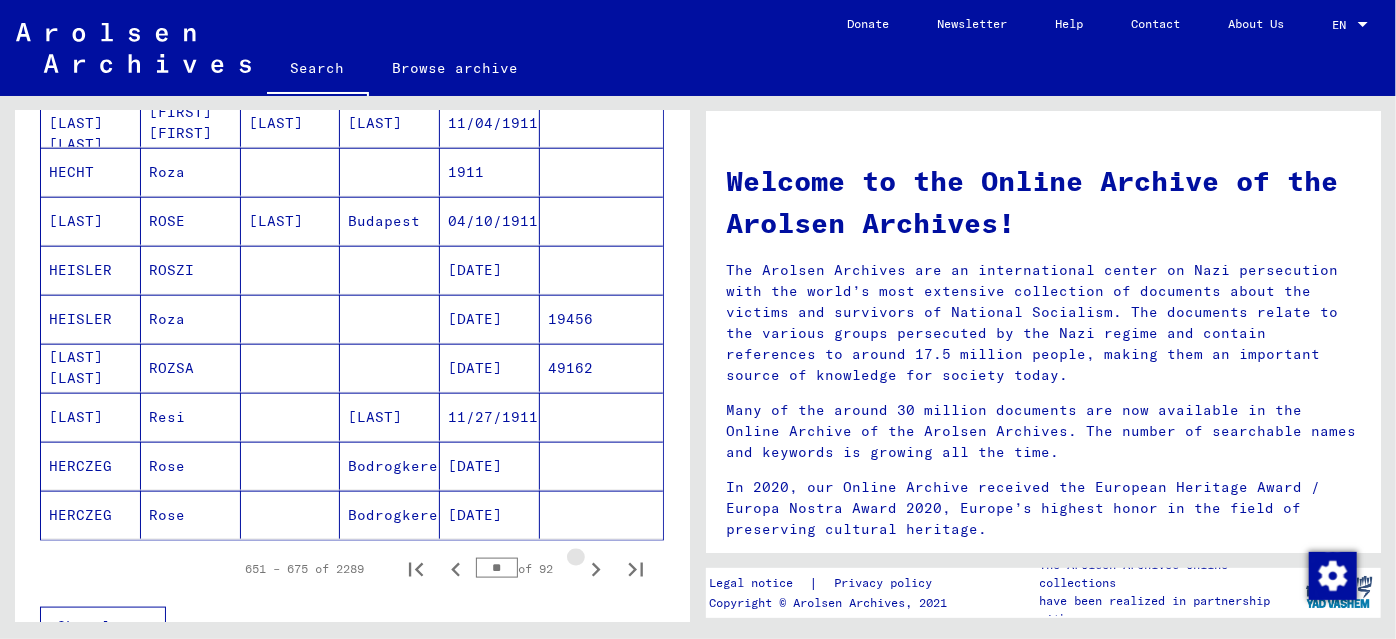 click 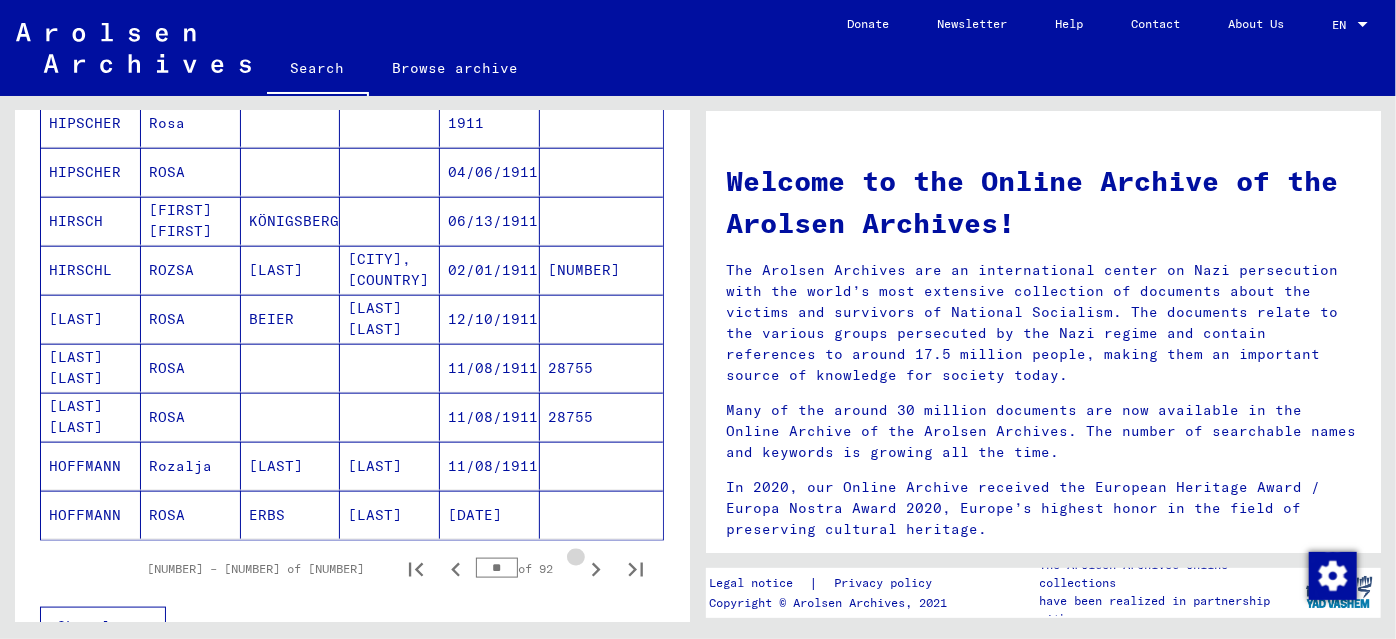 click 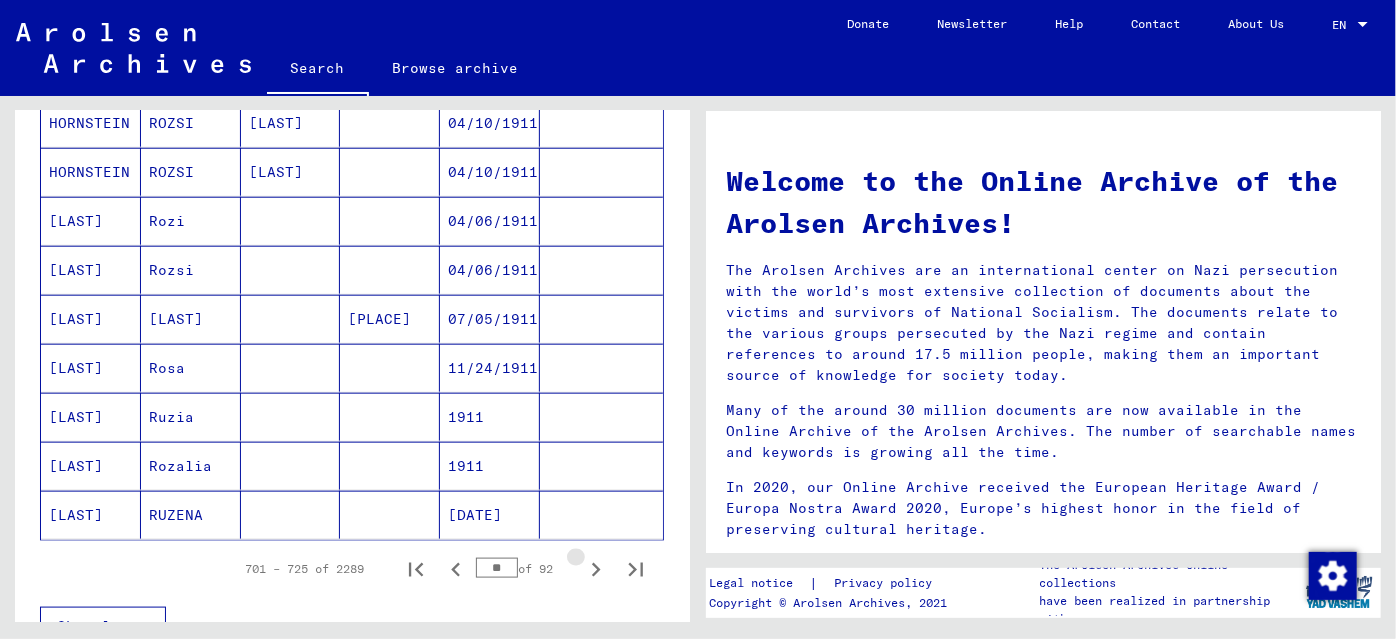 click 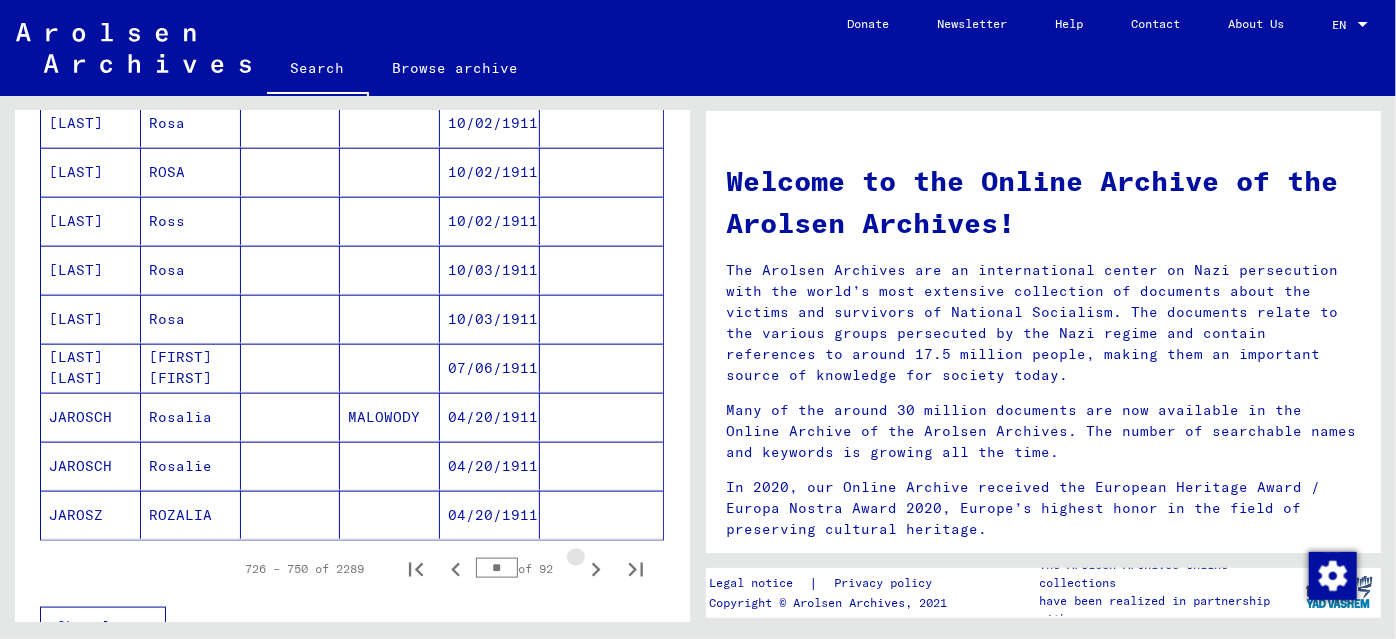 click 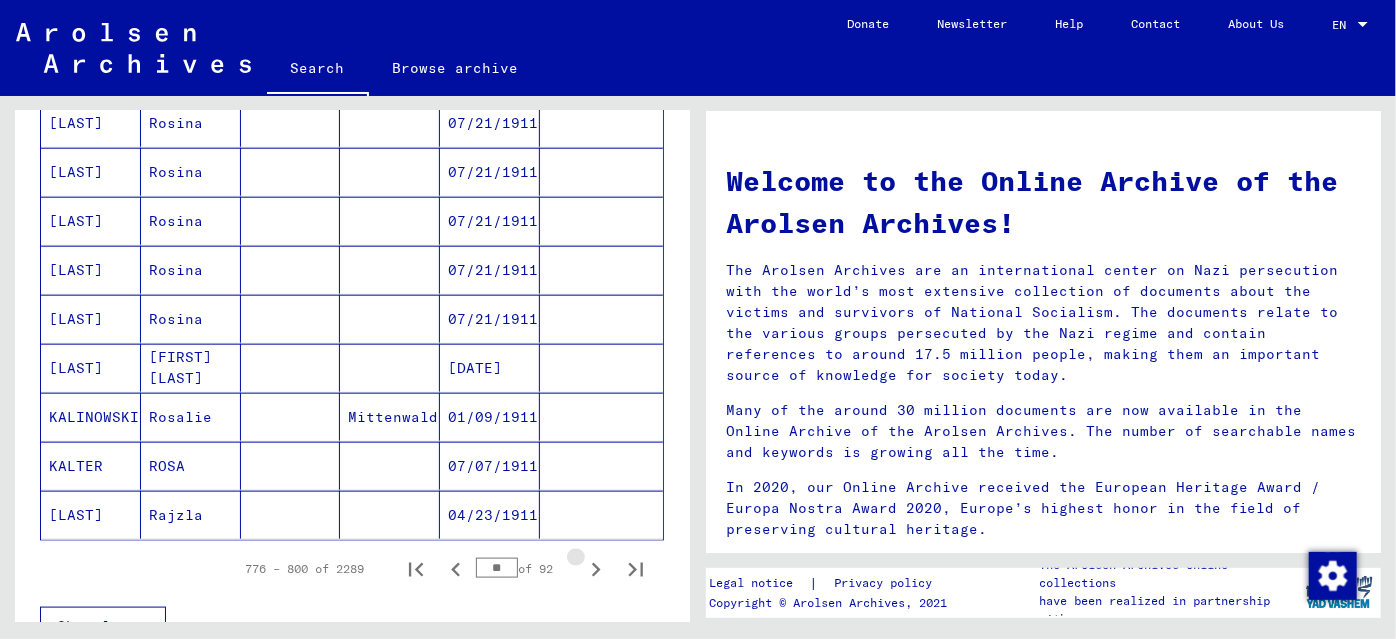 click 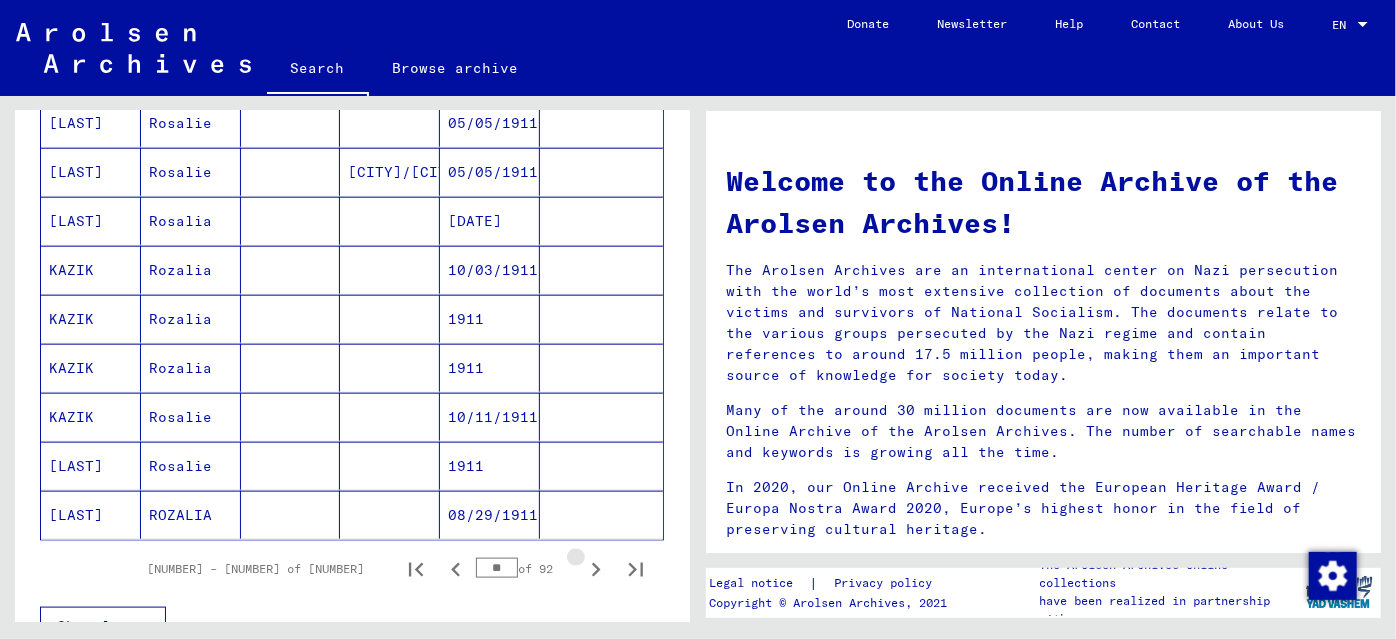click 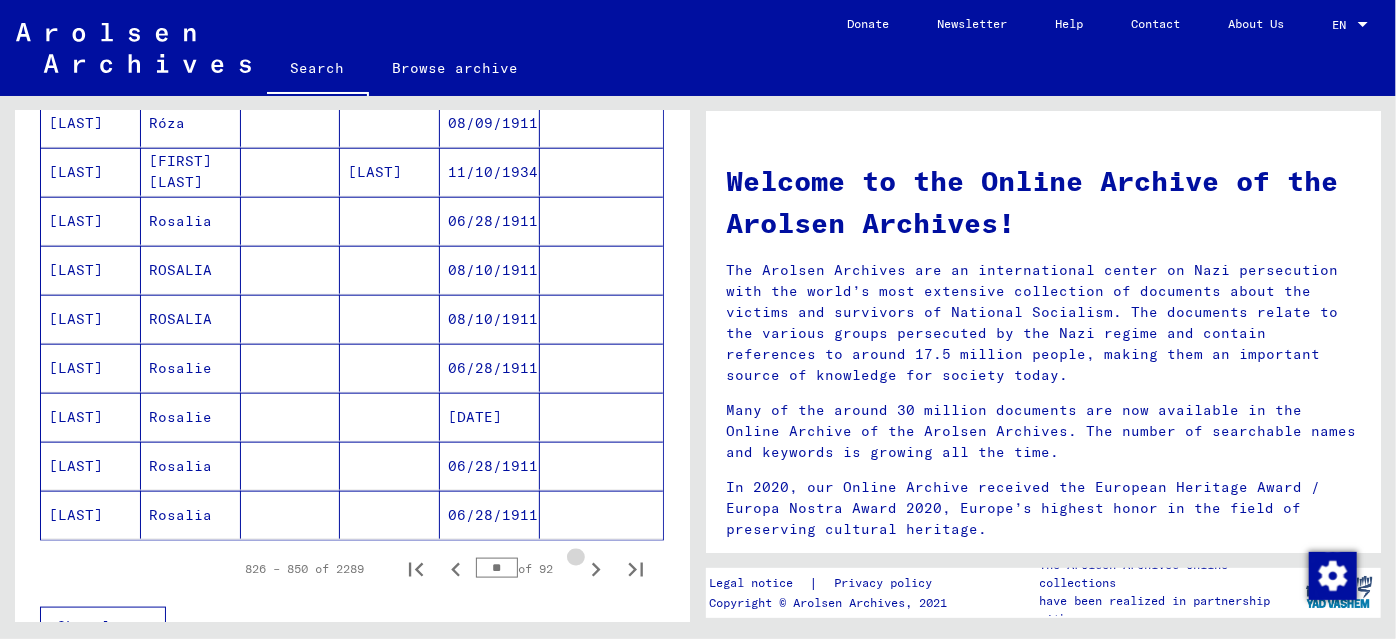 click 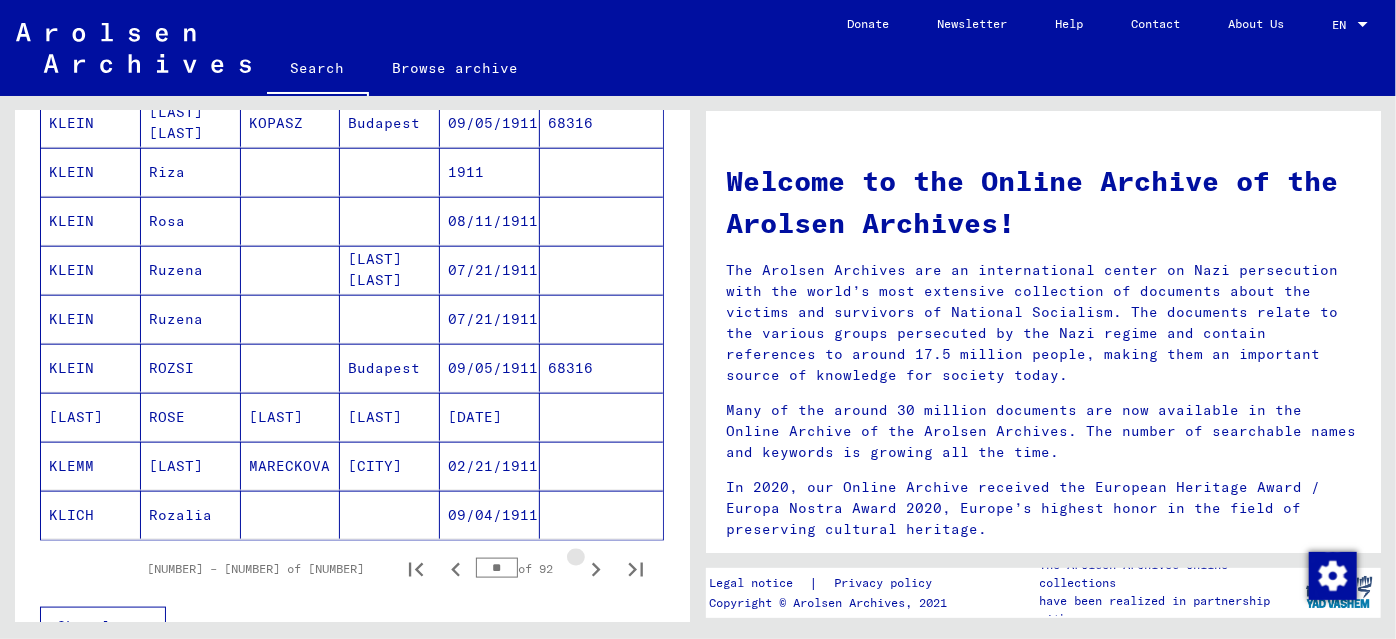 click 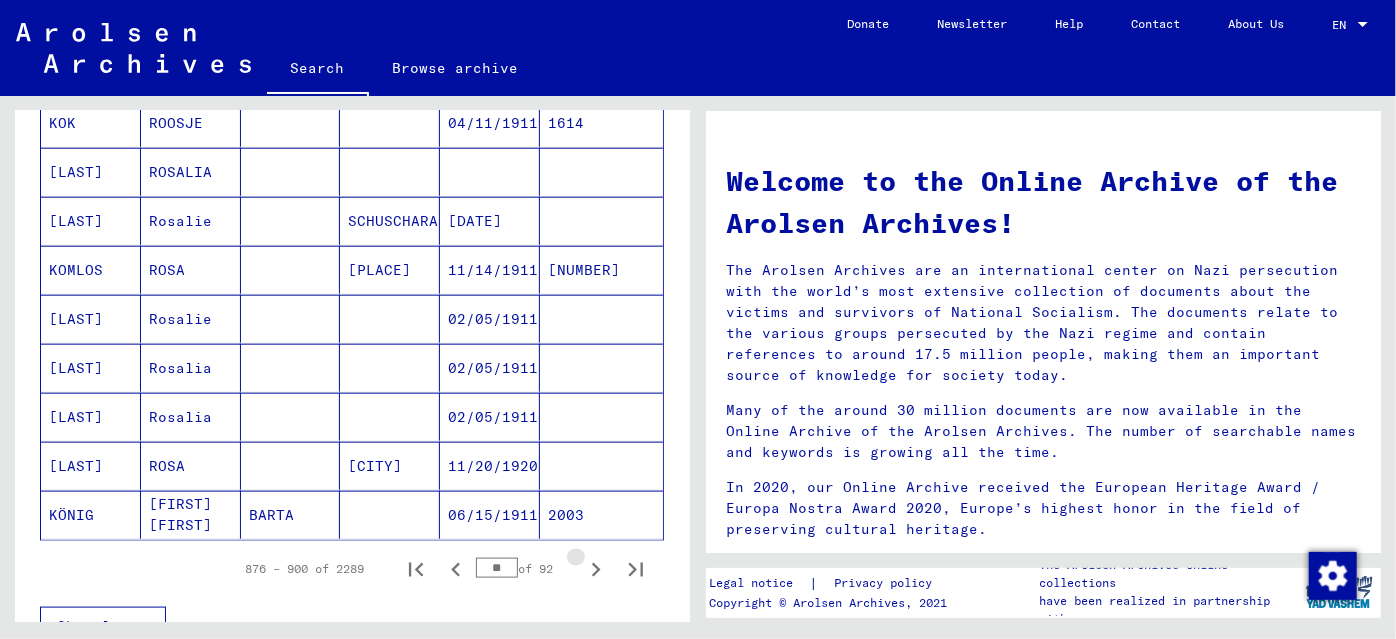 click 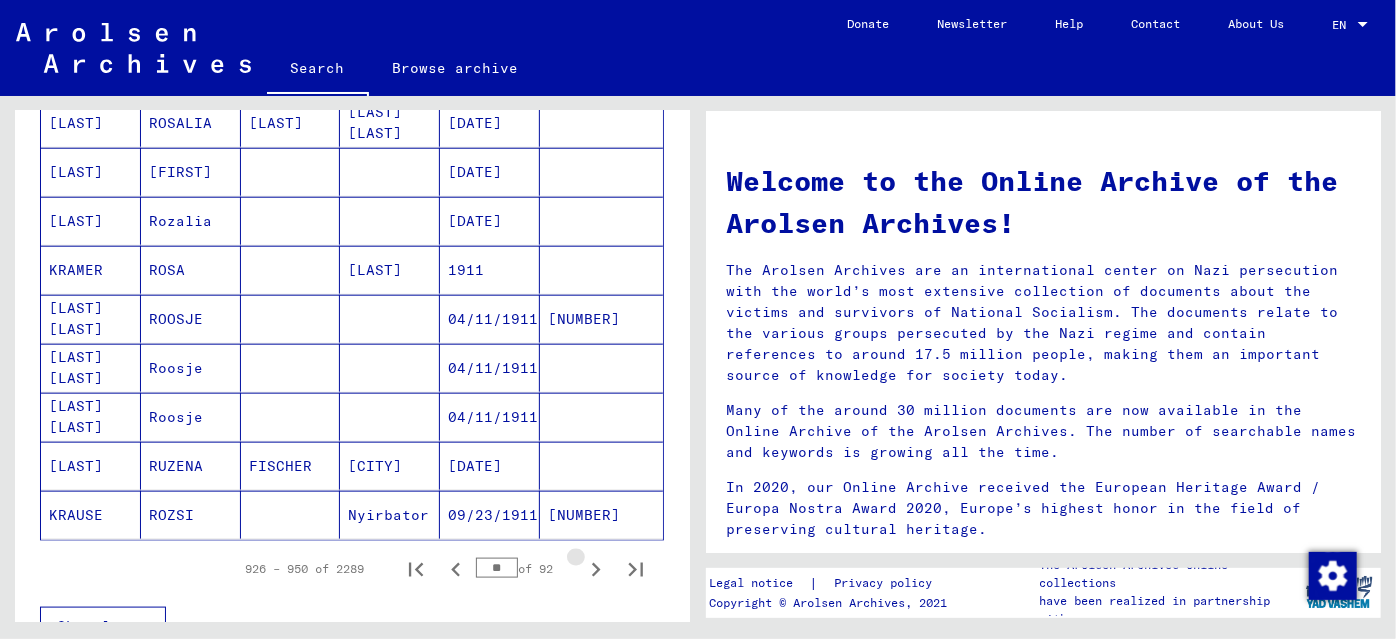 click 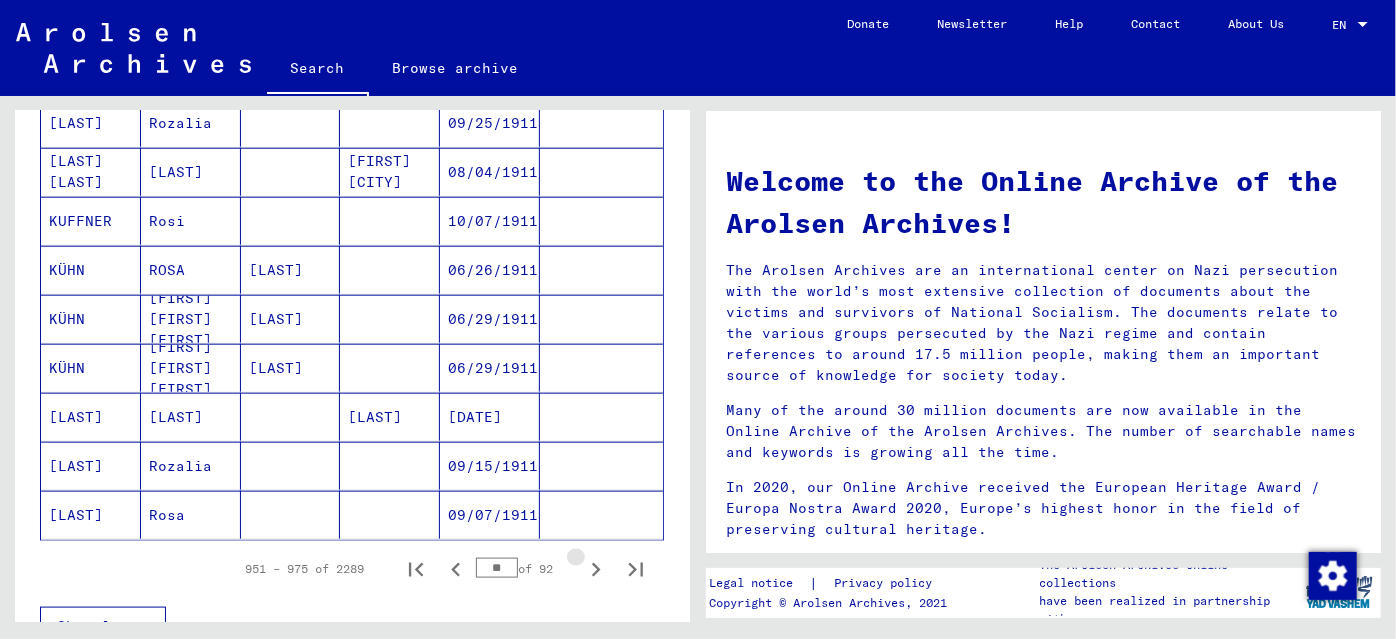 click 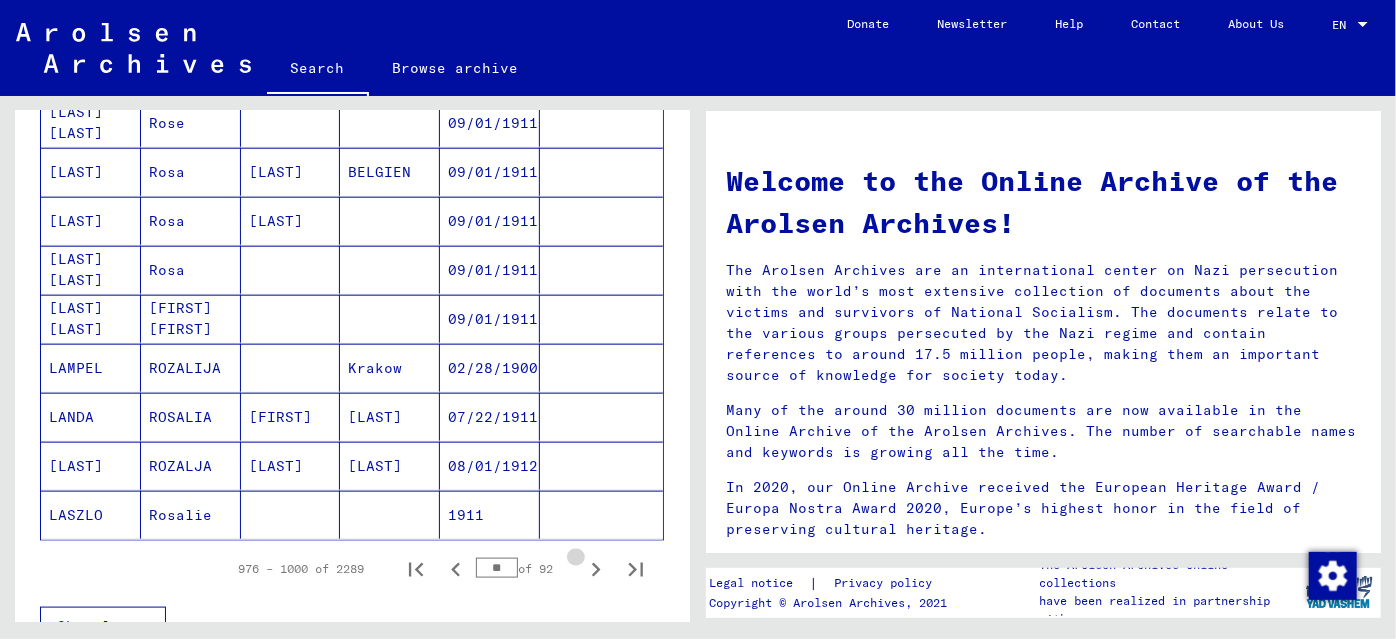 click 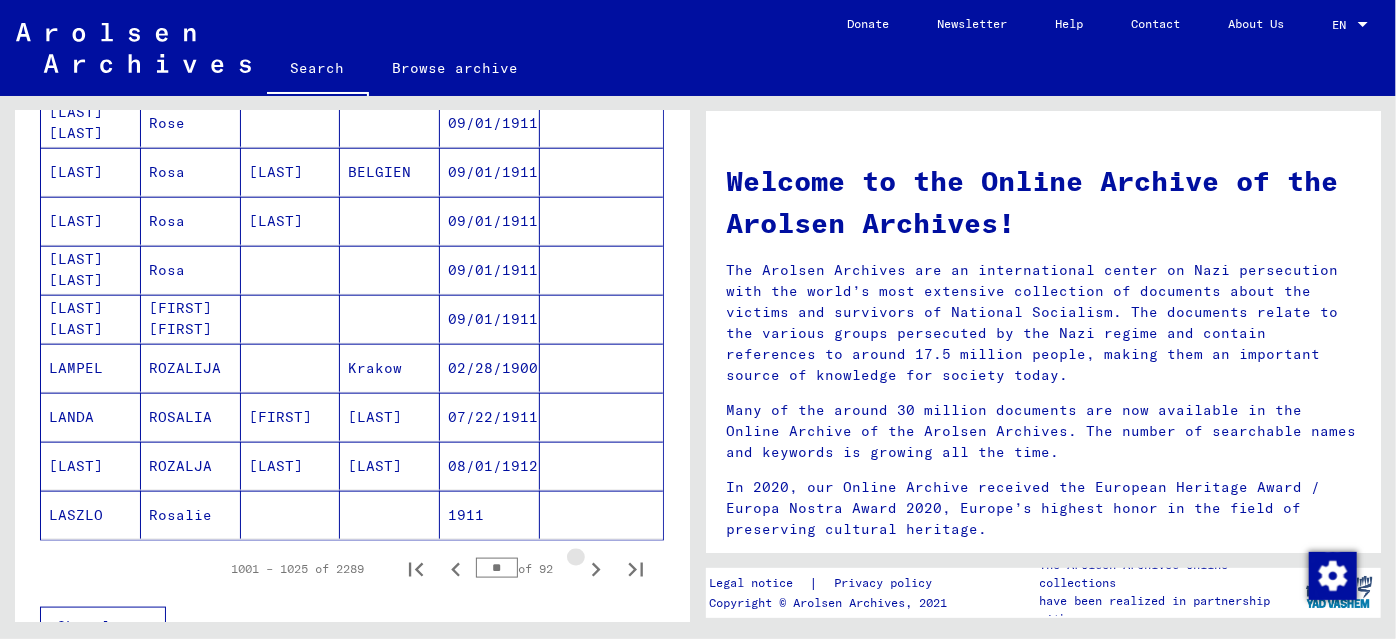 click 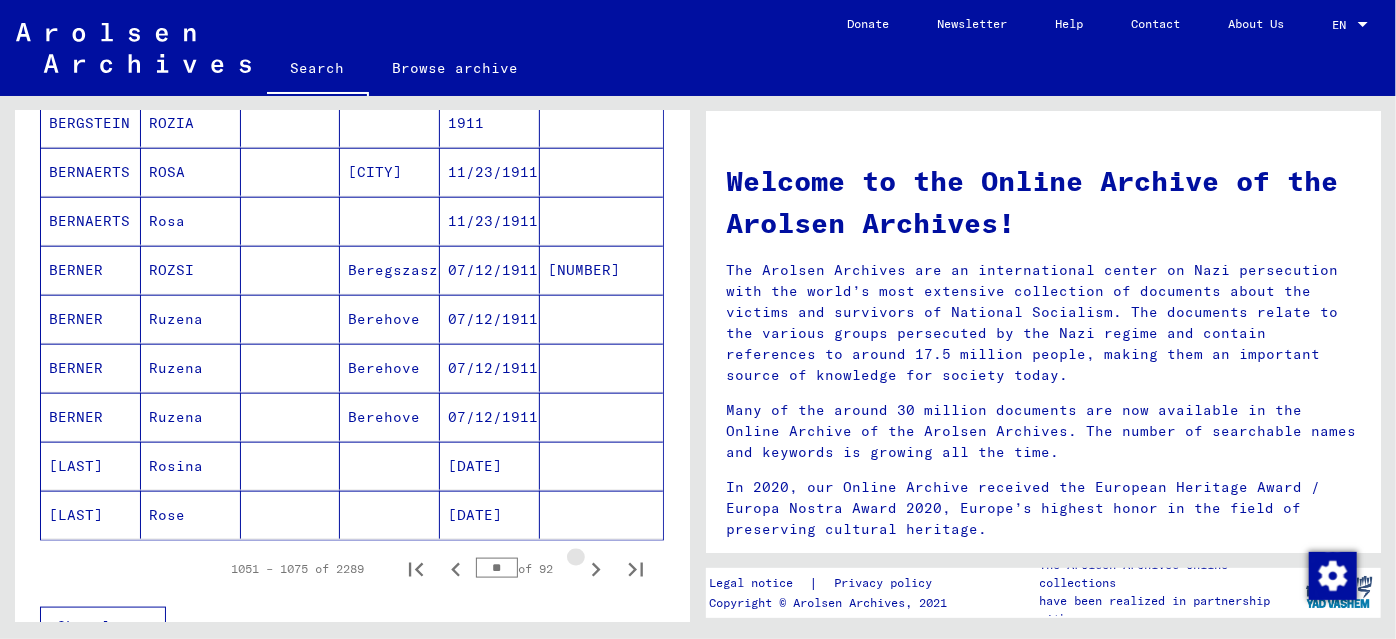 click 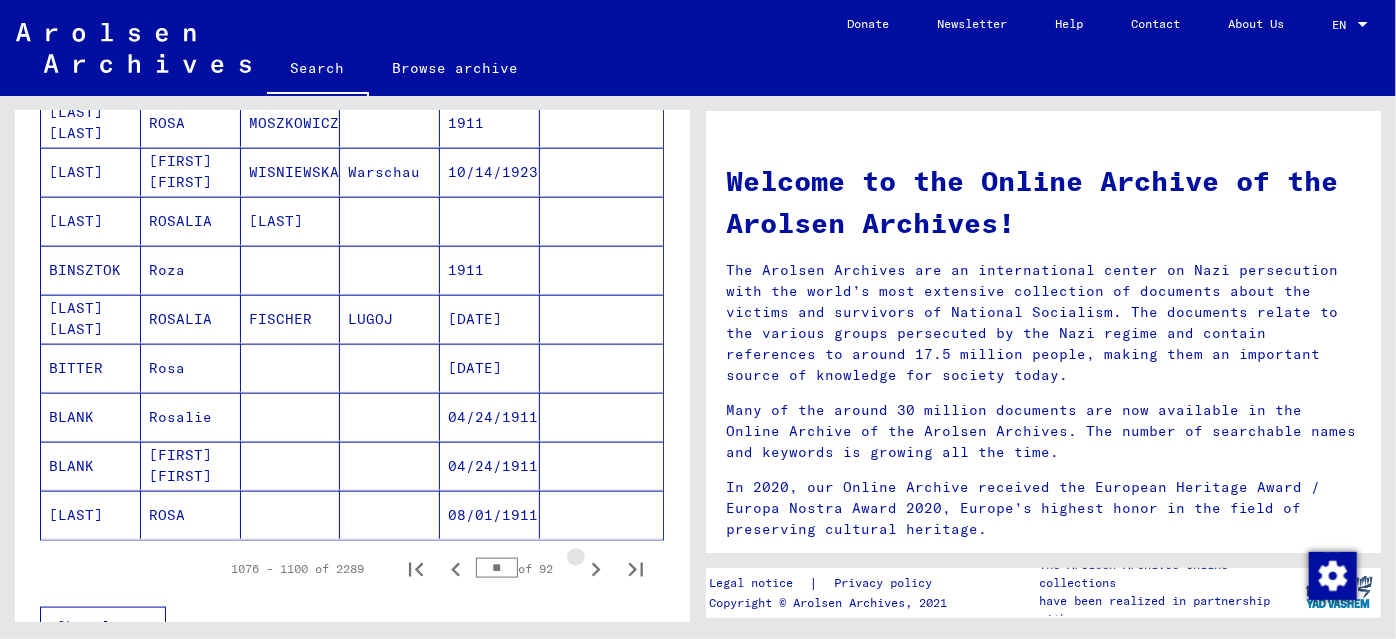 click 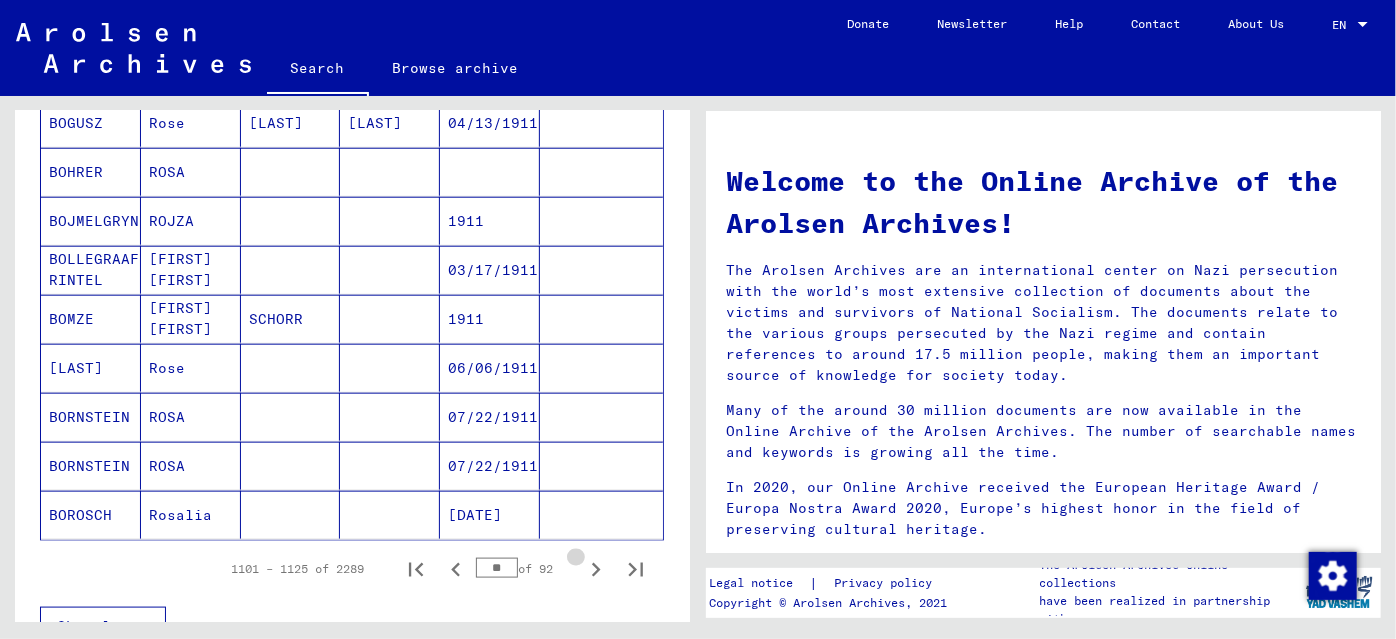 click 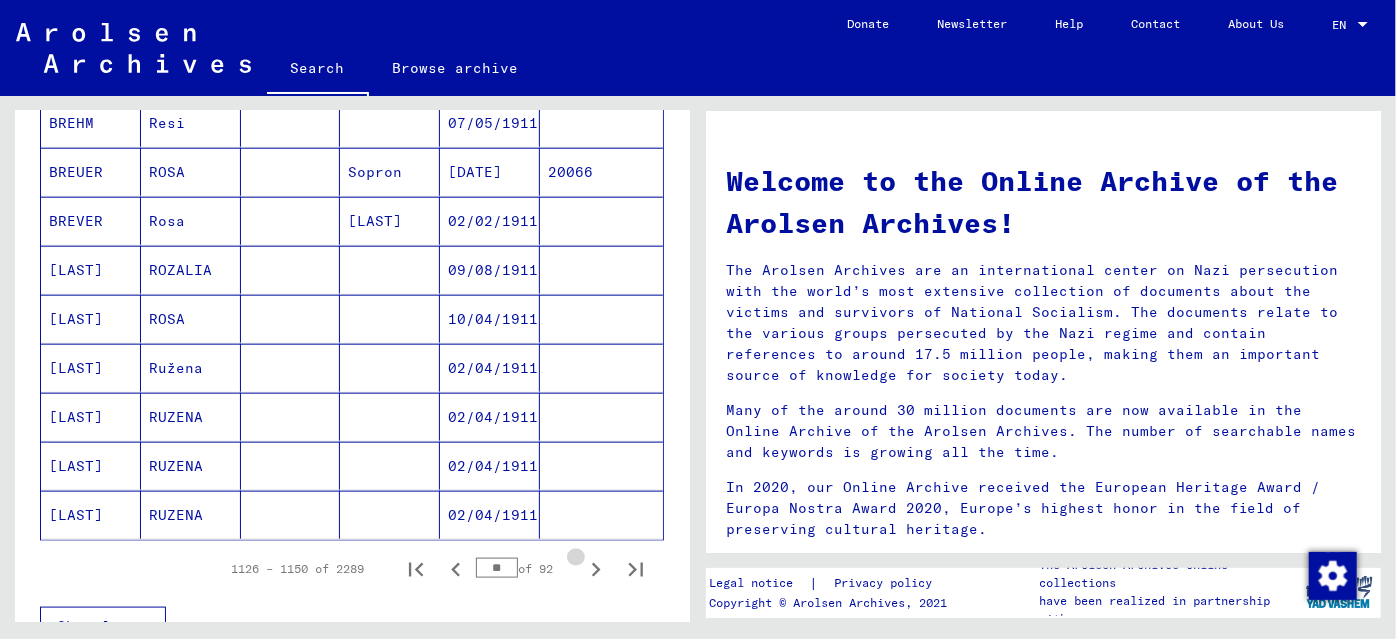 click 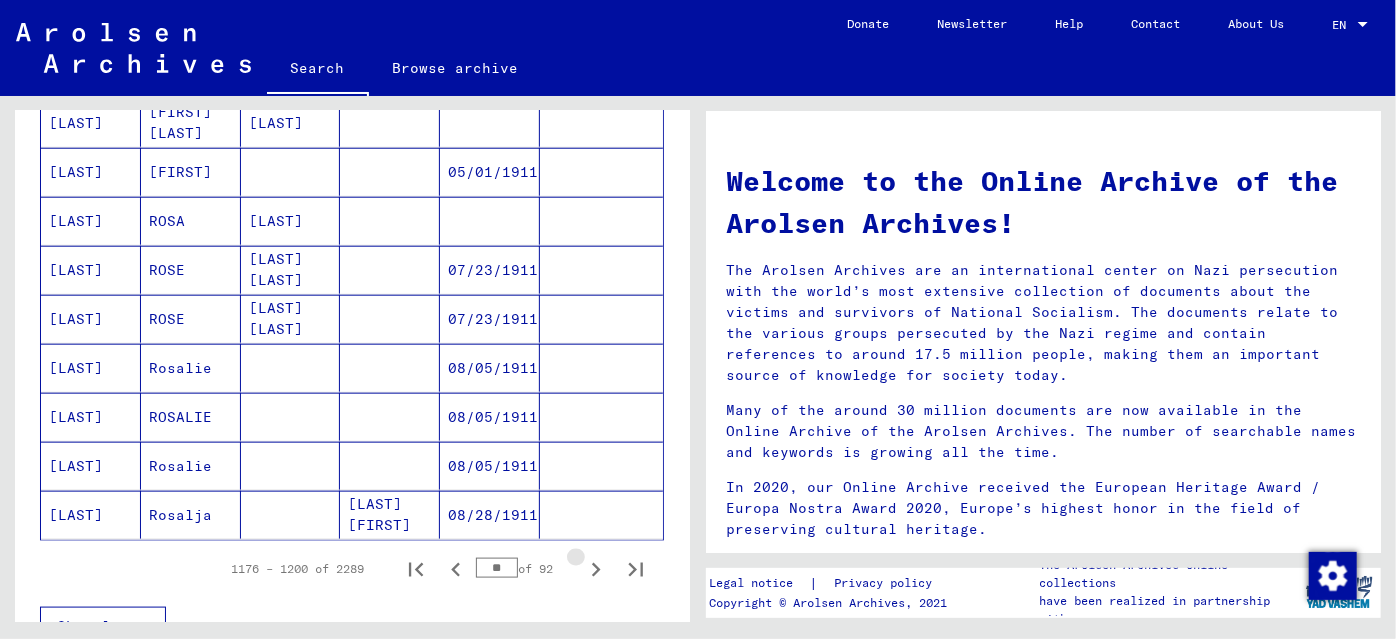 click 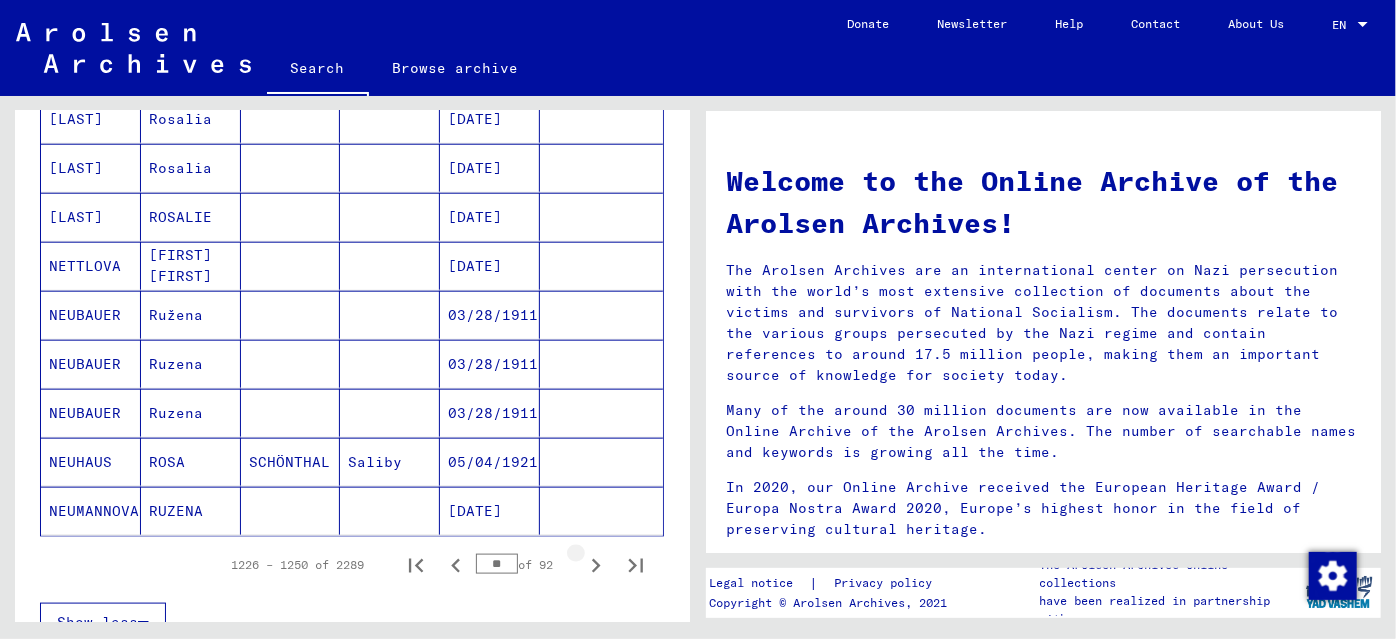 scroll, scrollTop: 1090, scrollLeft: 0, axis: vertical 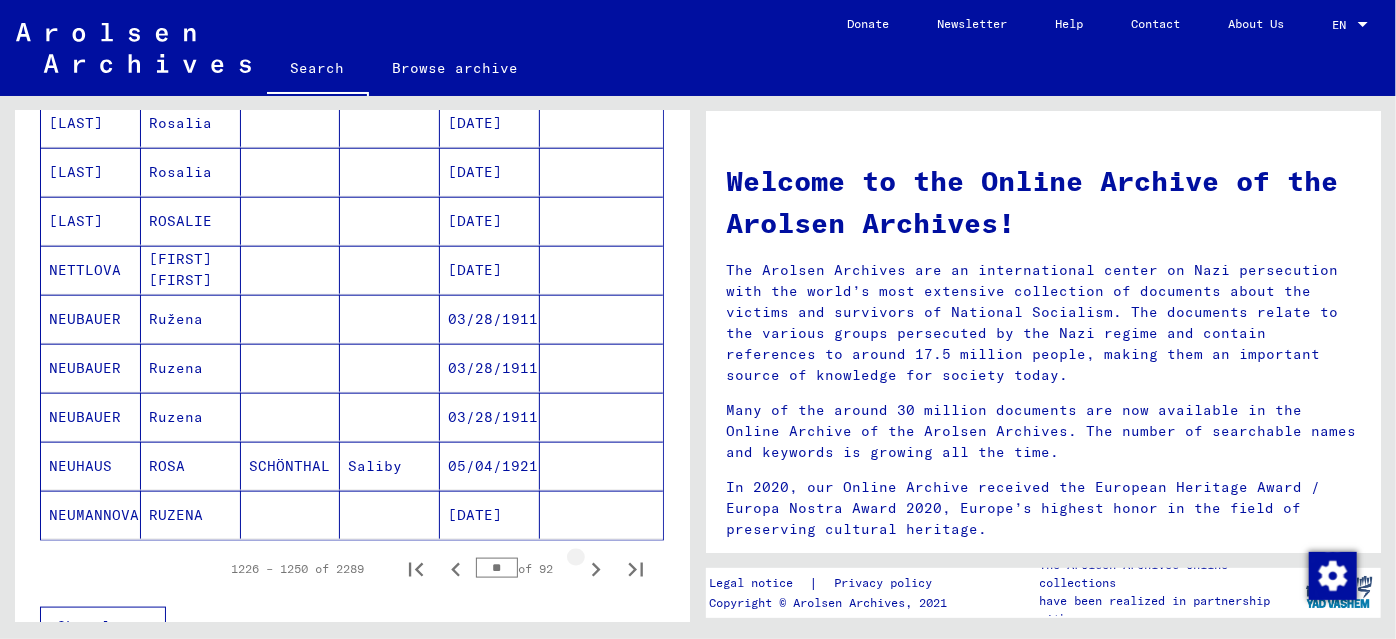 click 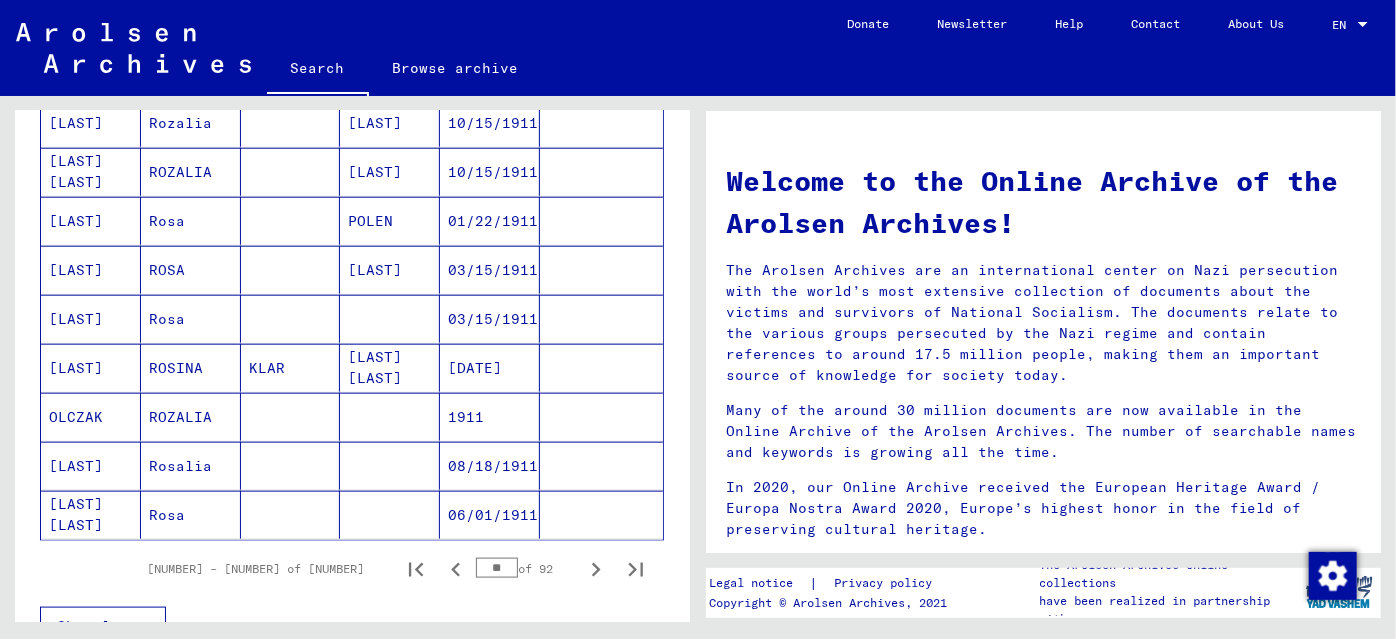 click 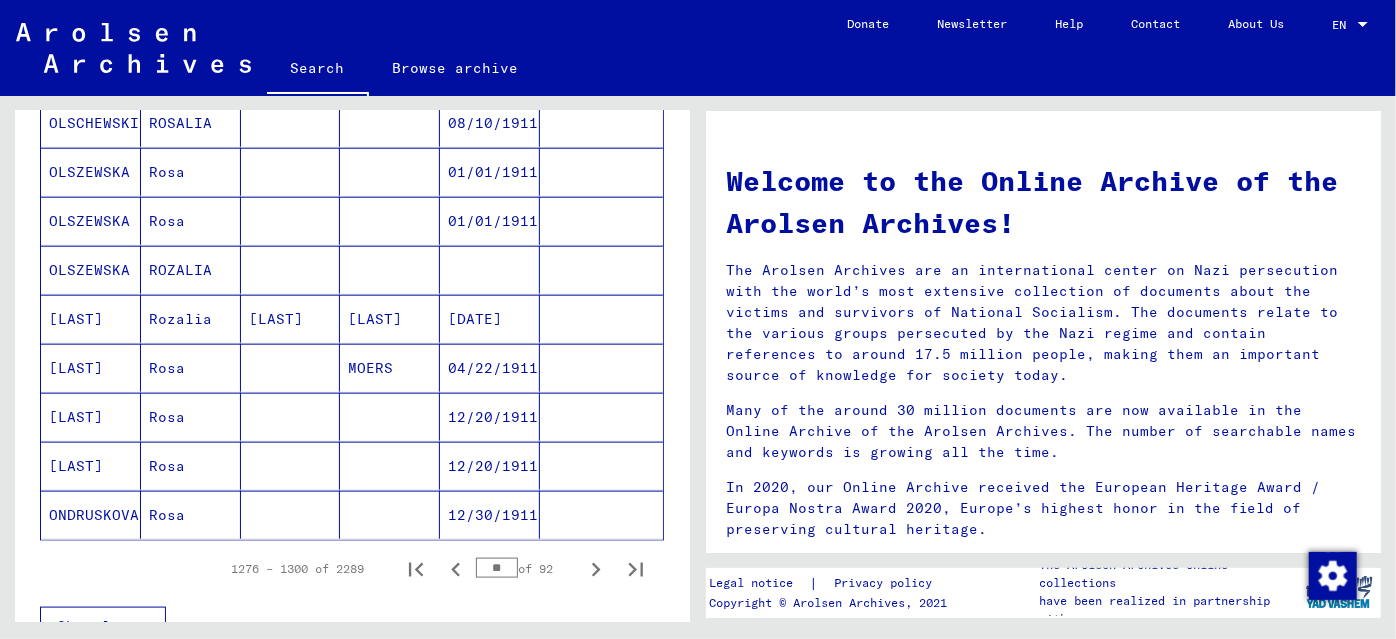 click 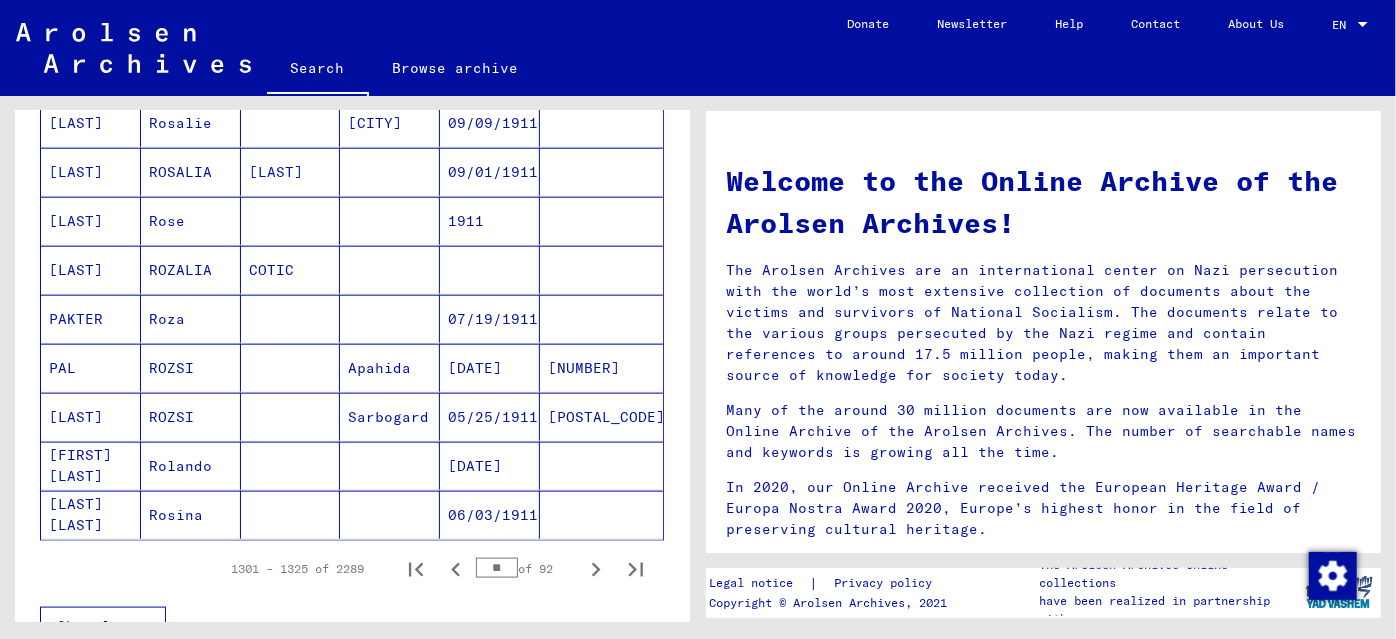 click 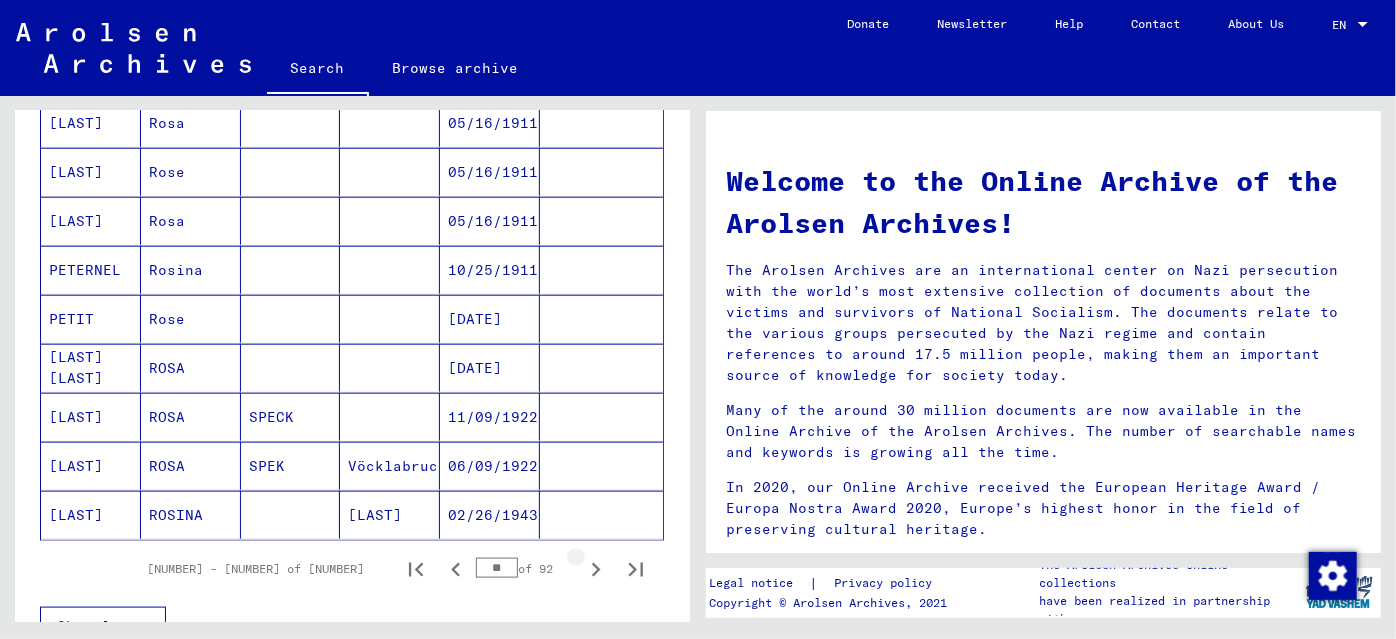 click 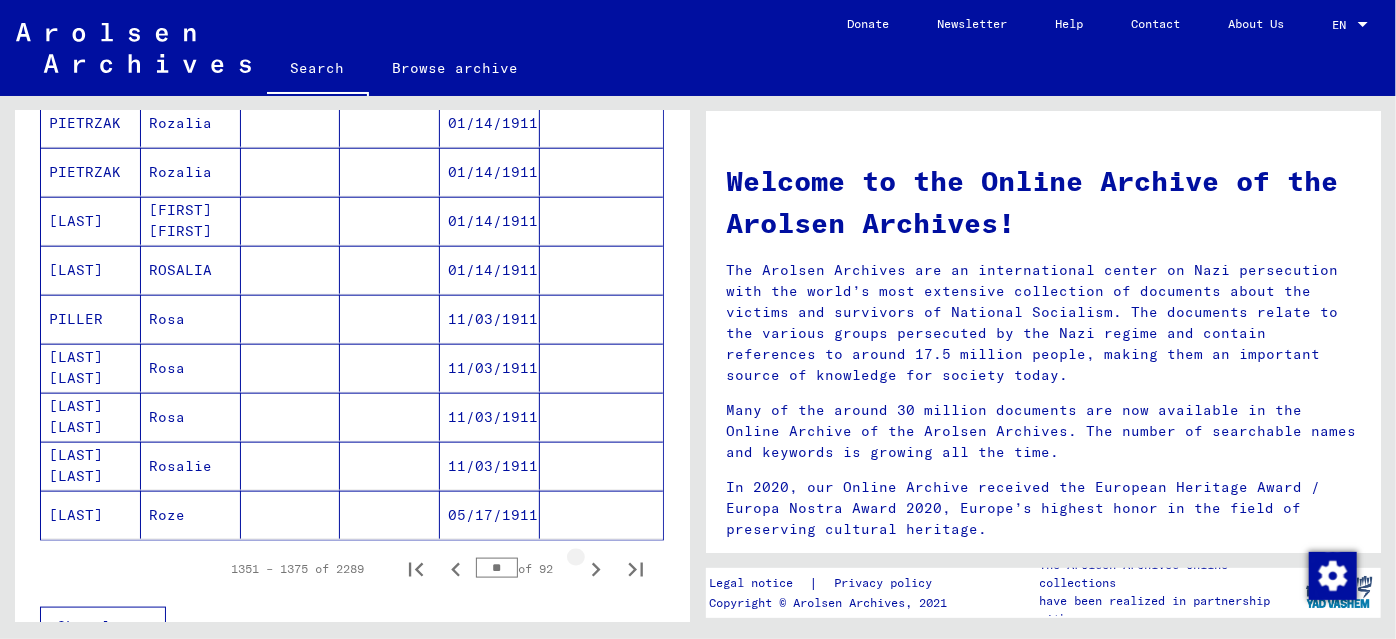 click 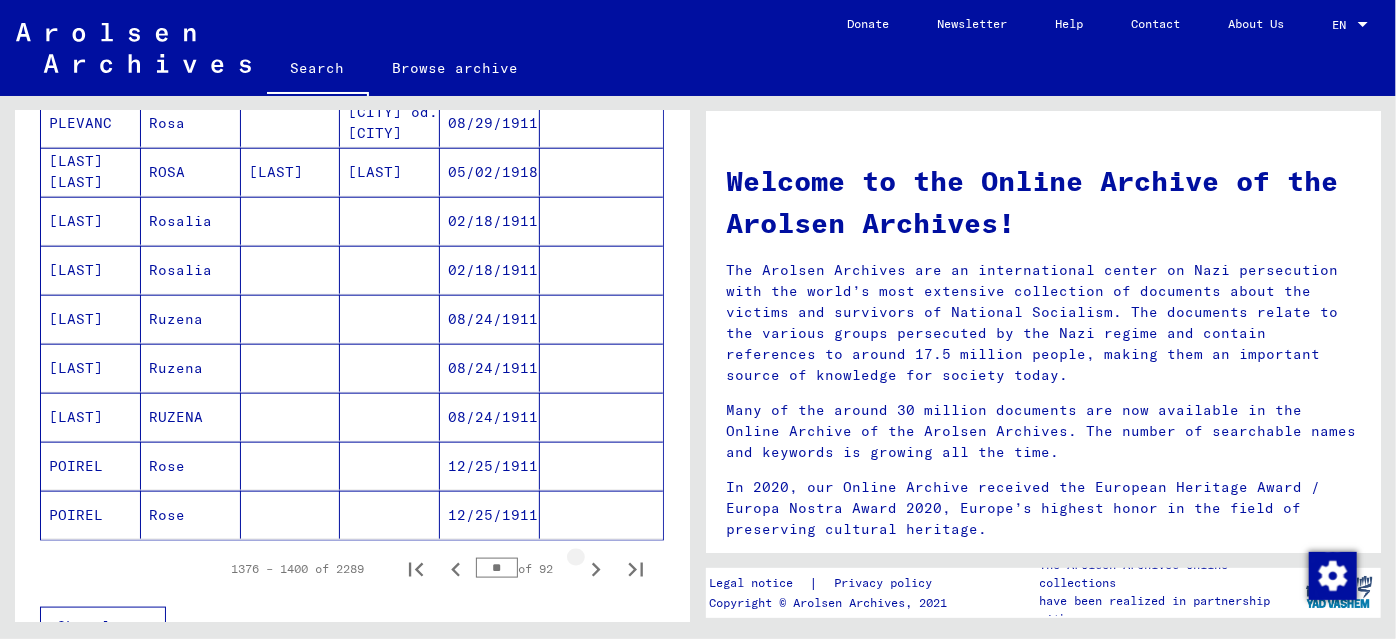 click 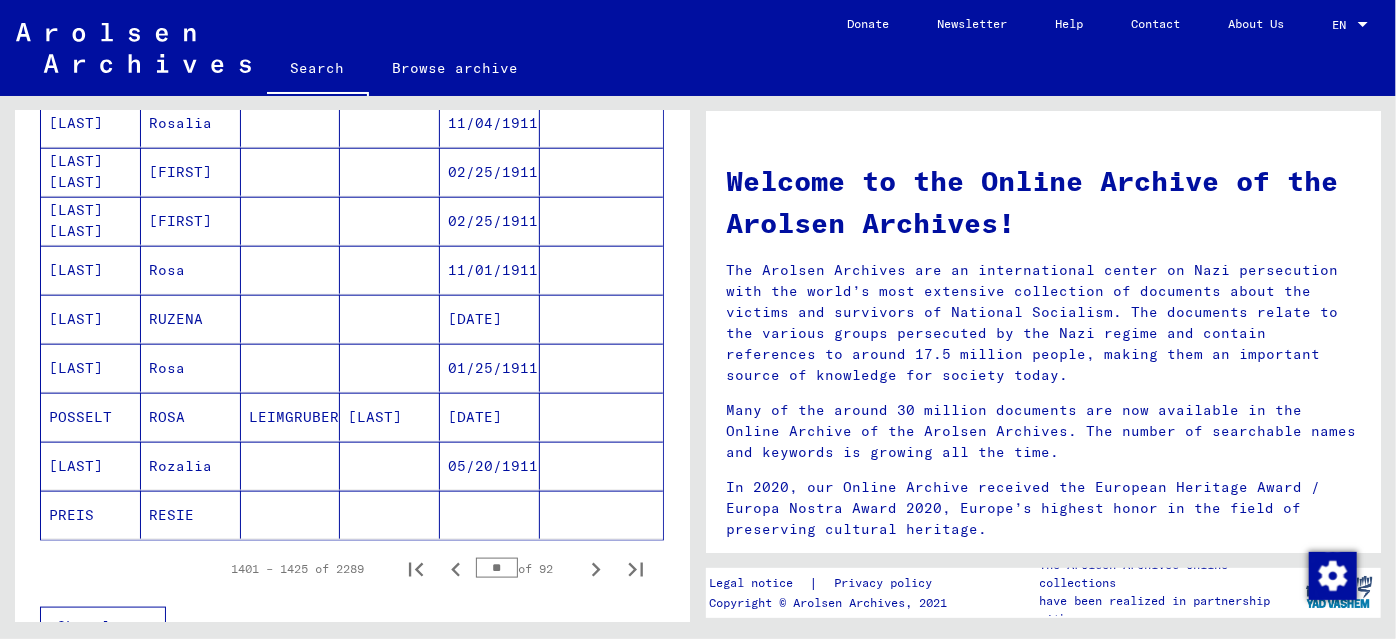 click 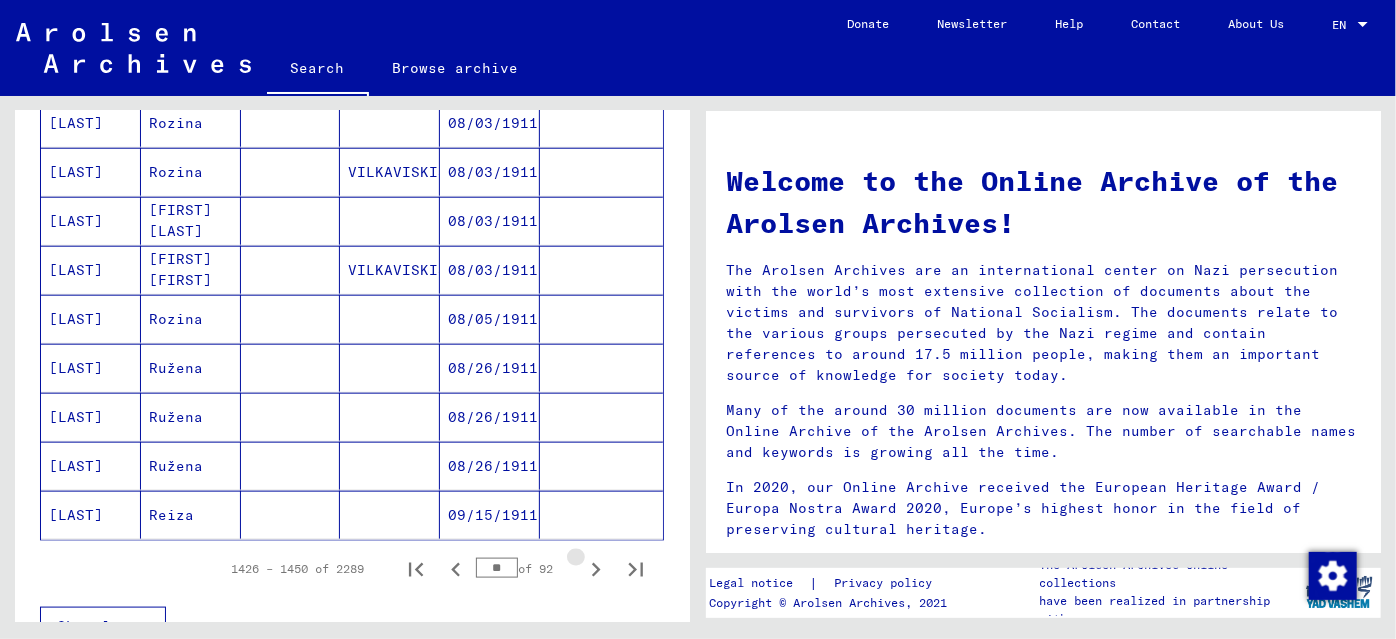 click 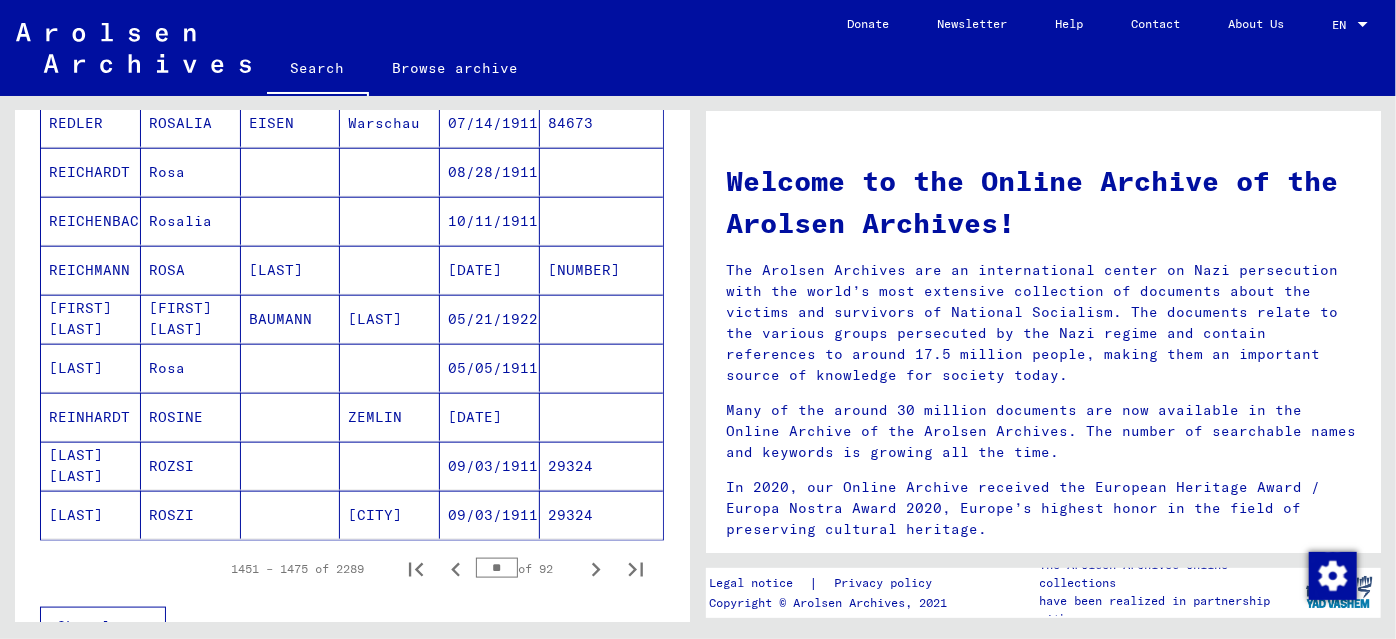 click 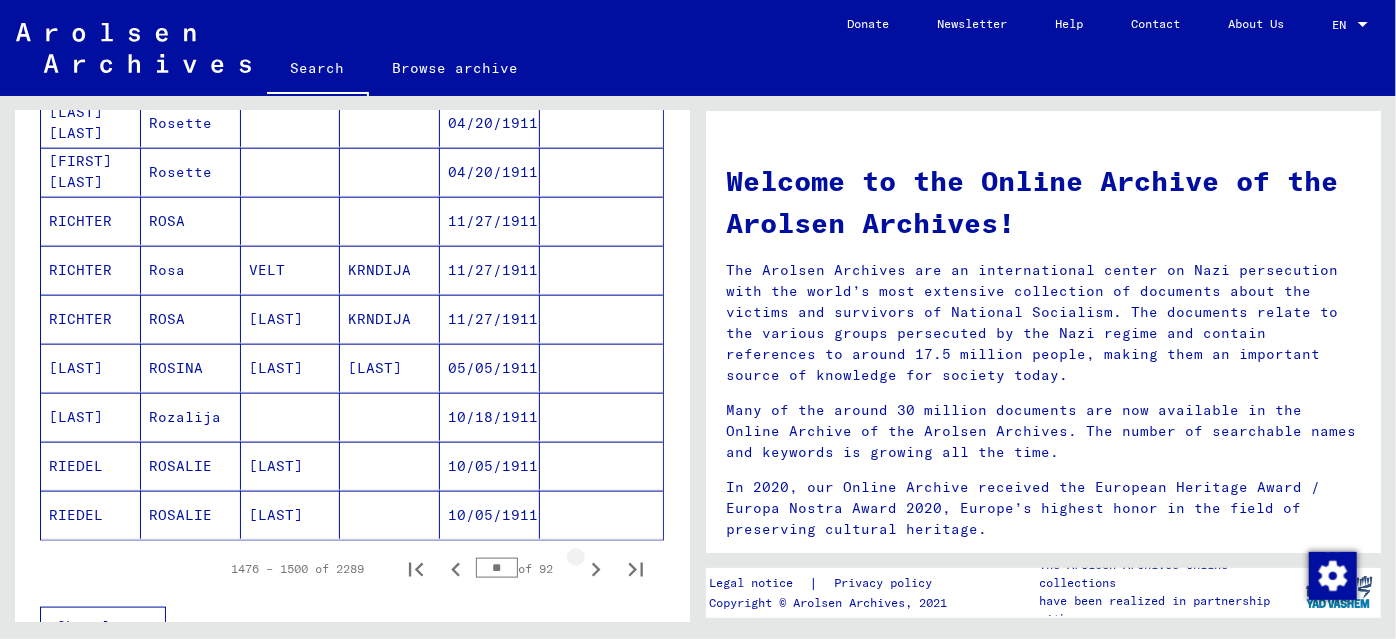 click 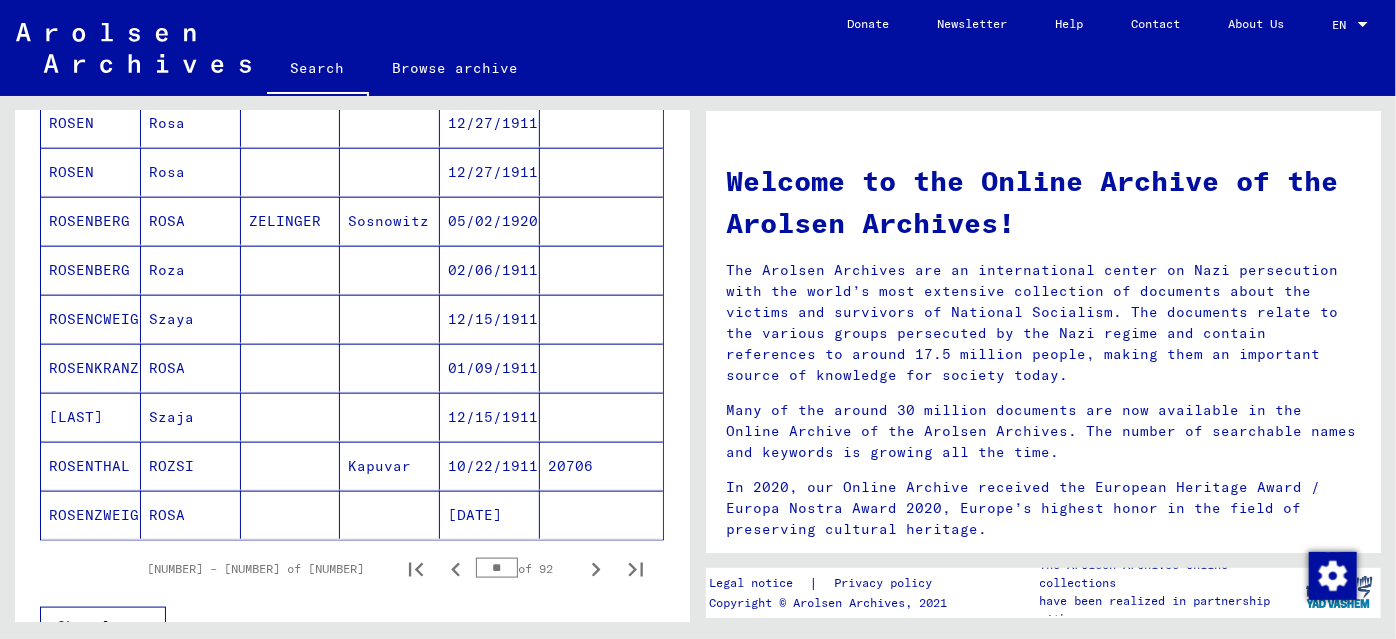 click 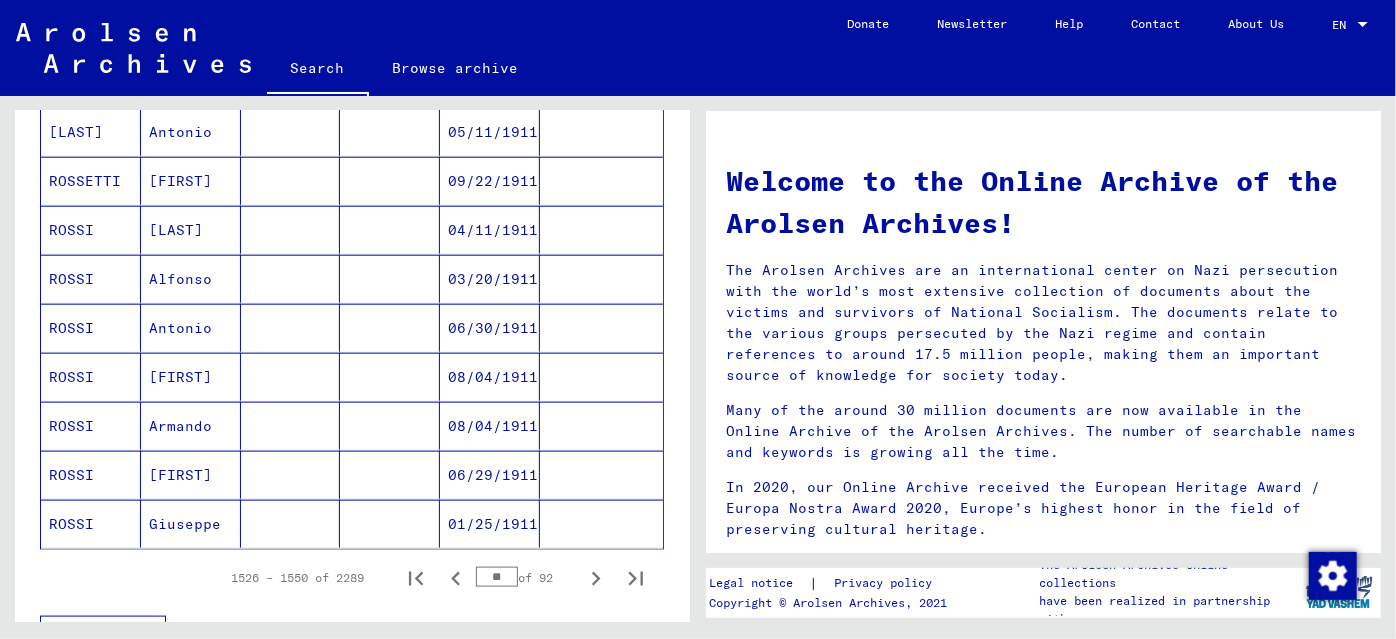 scroll, scrollTop: 1090, scrollLeft: 0, axis: vertical 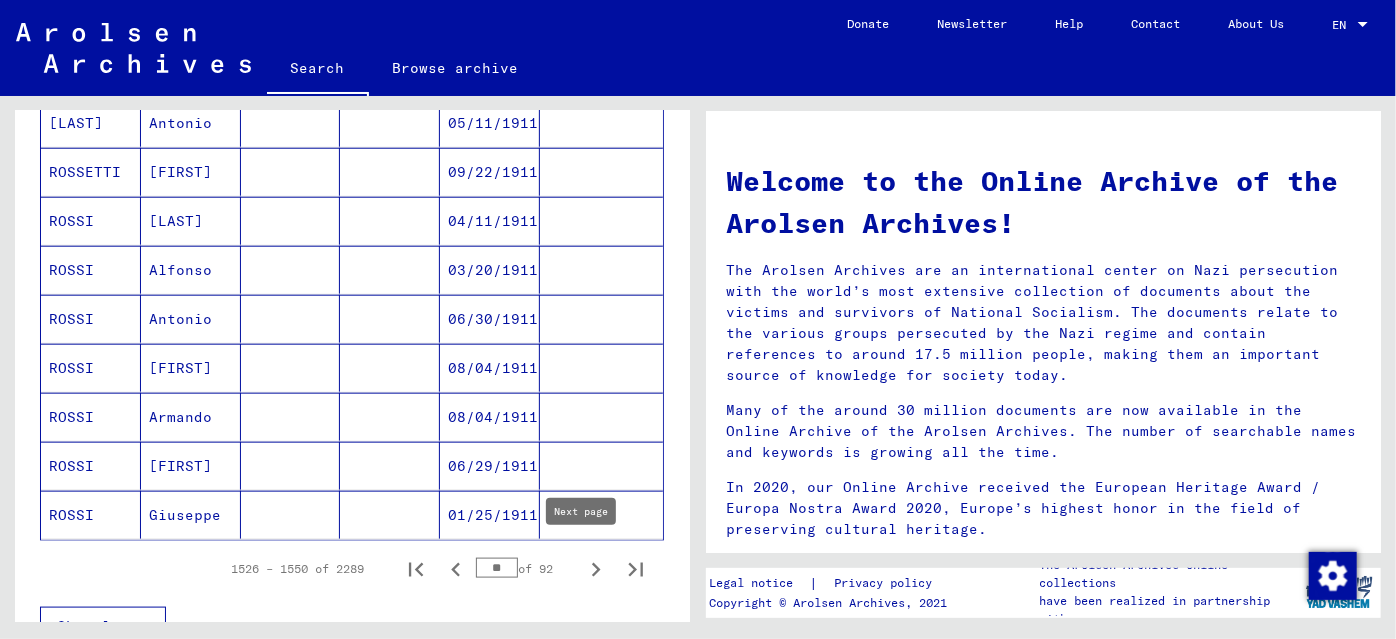 click 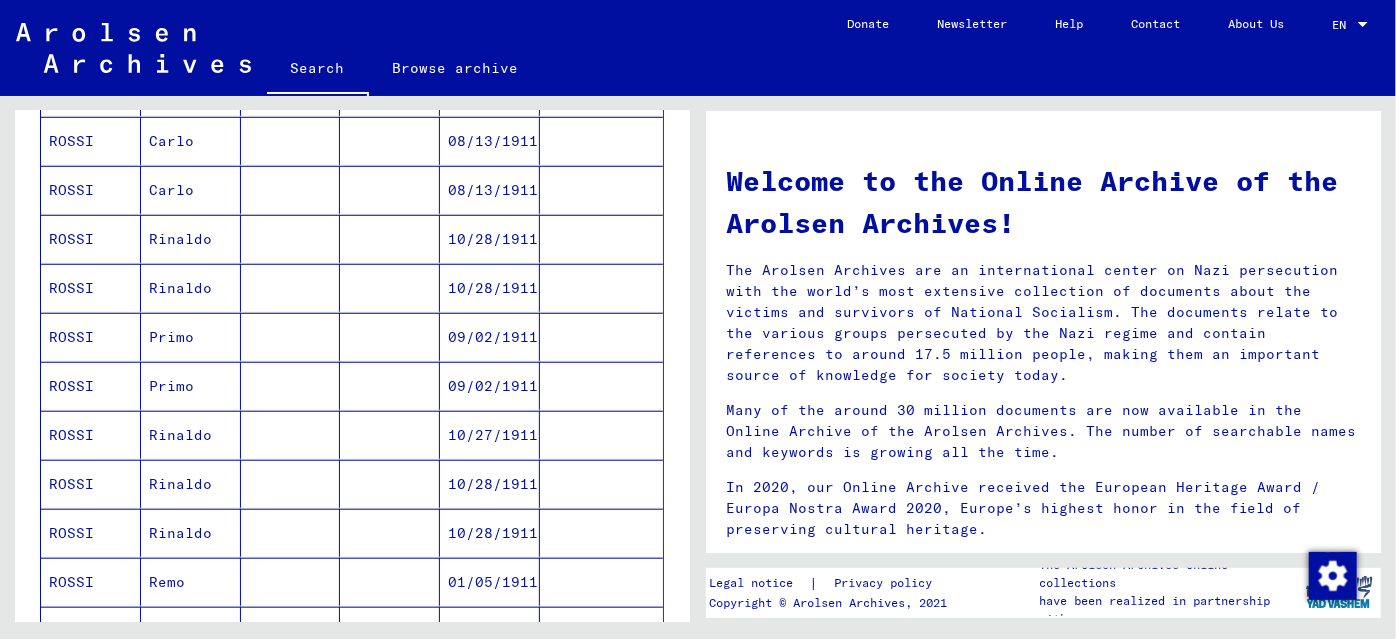 scroll, scrollTop: 727, scrollLeft: 0, axis: vertical 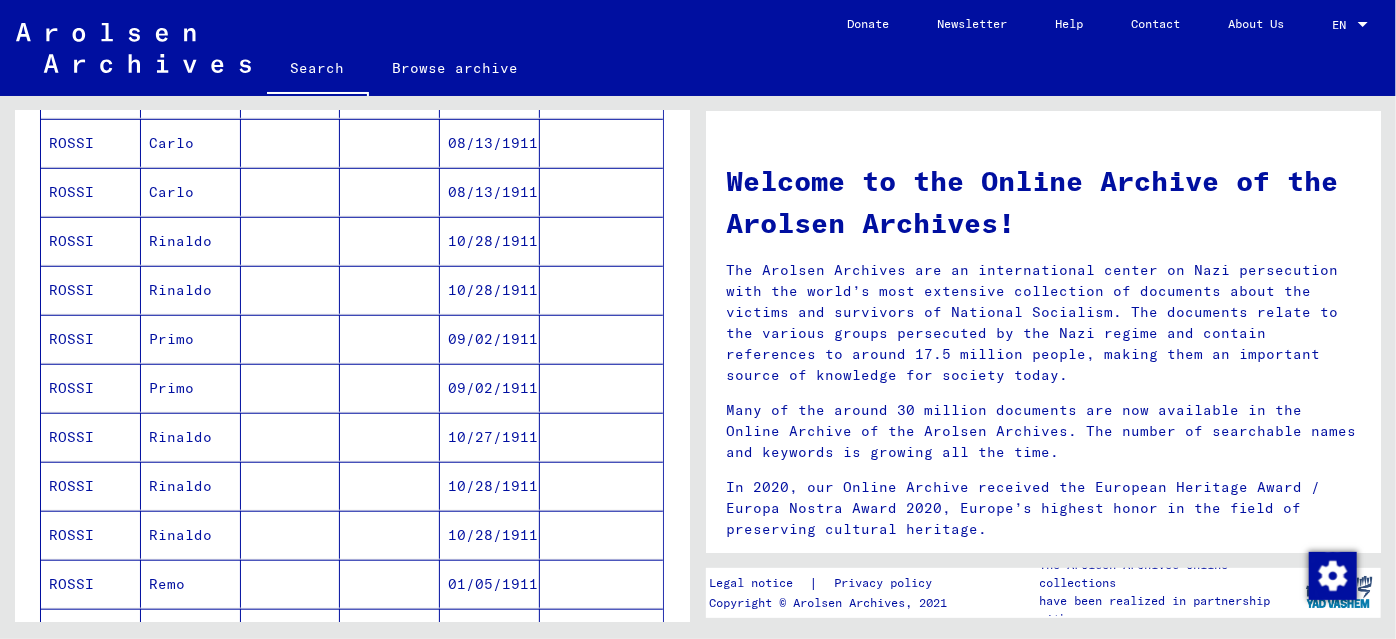 click on "10/27/1911" at bounding box center [490, 486] 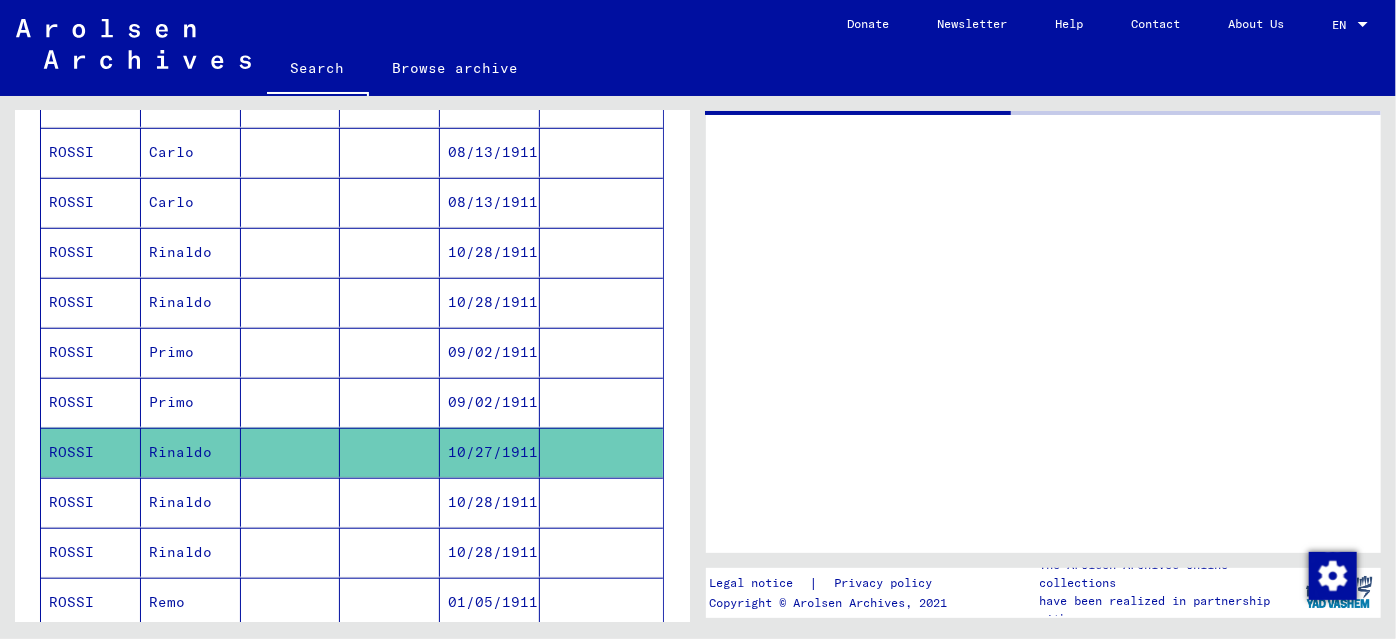 scroll, scrollTop: 733, scrollLeft: 0, axis: vertical 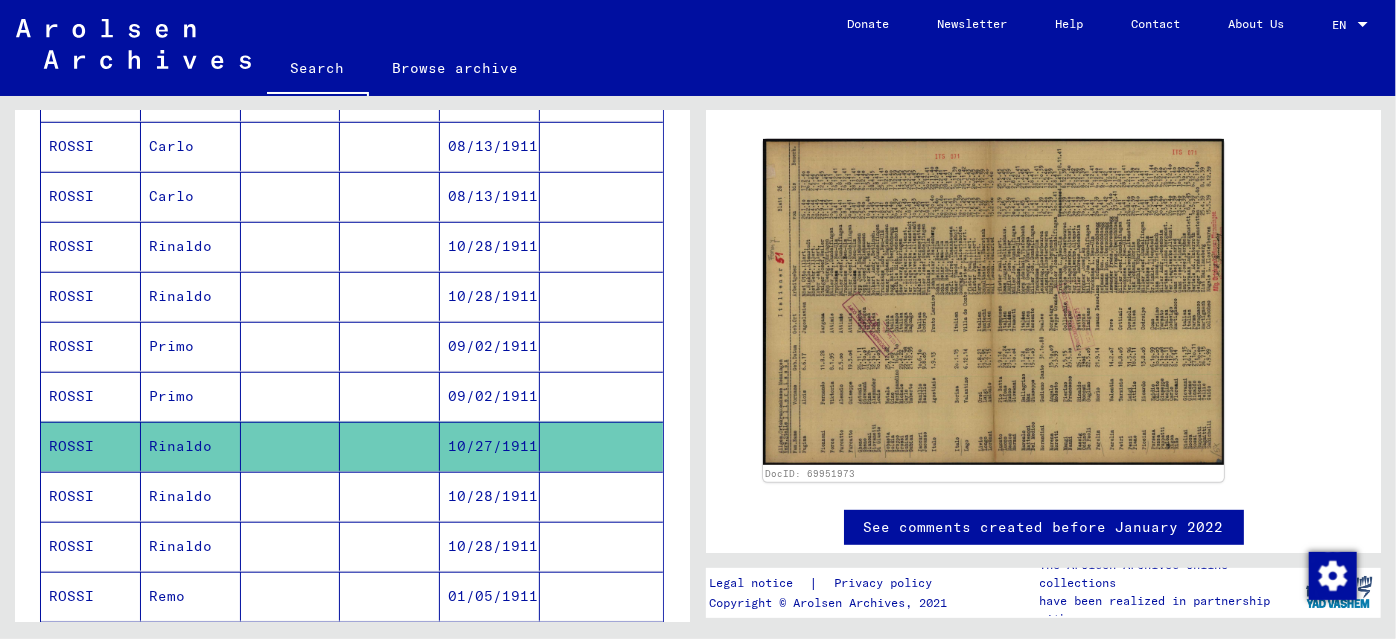 click on "10/28/1911" at bounding box center (490, 546) 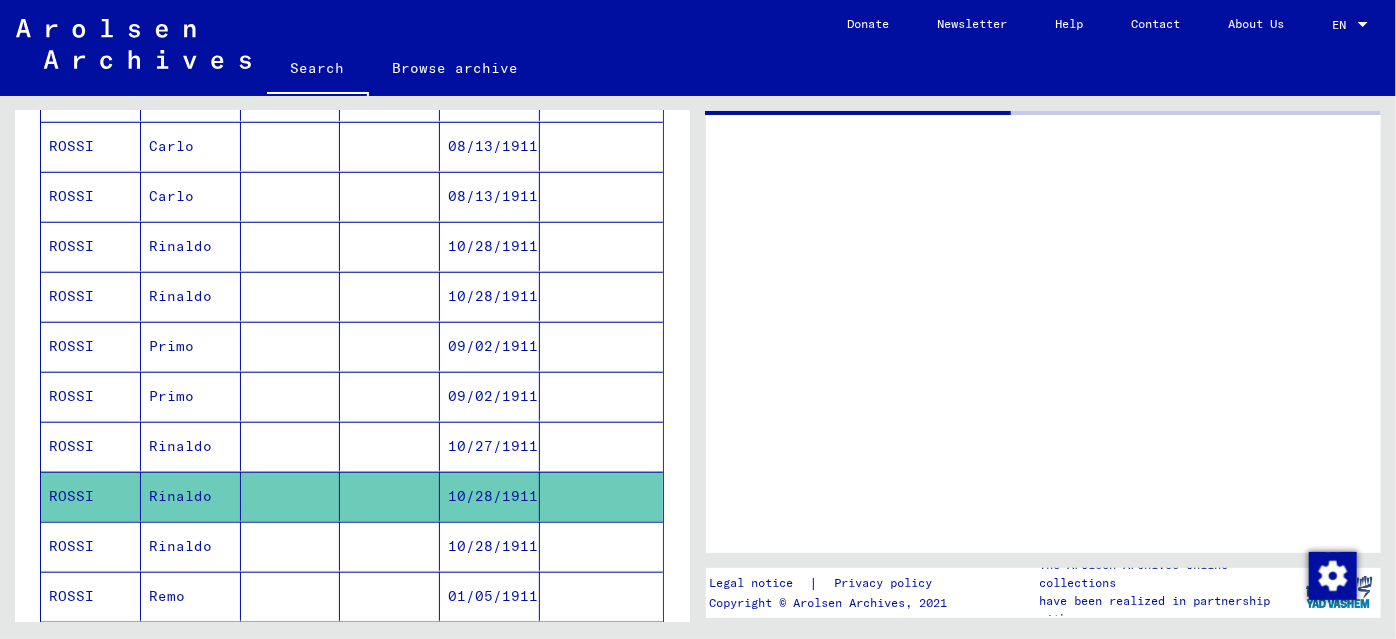 scroll, scrollTop: 0, scrollLeft: 0, axis: both 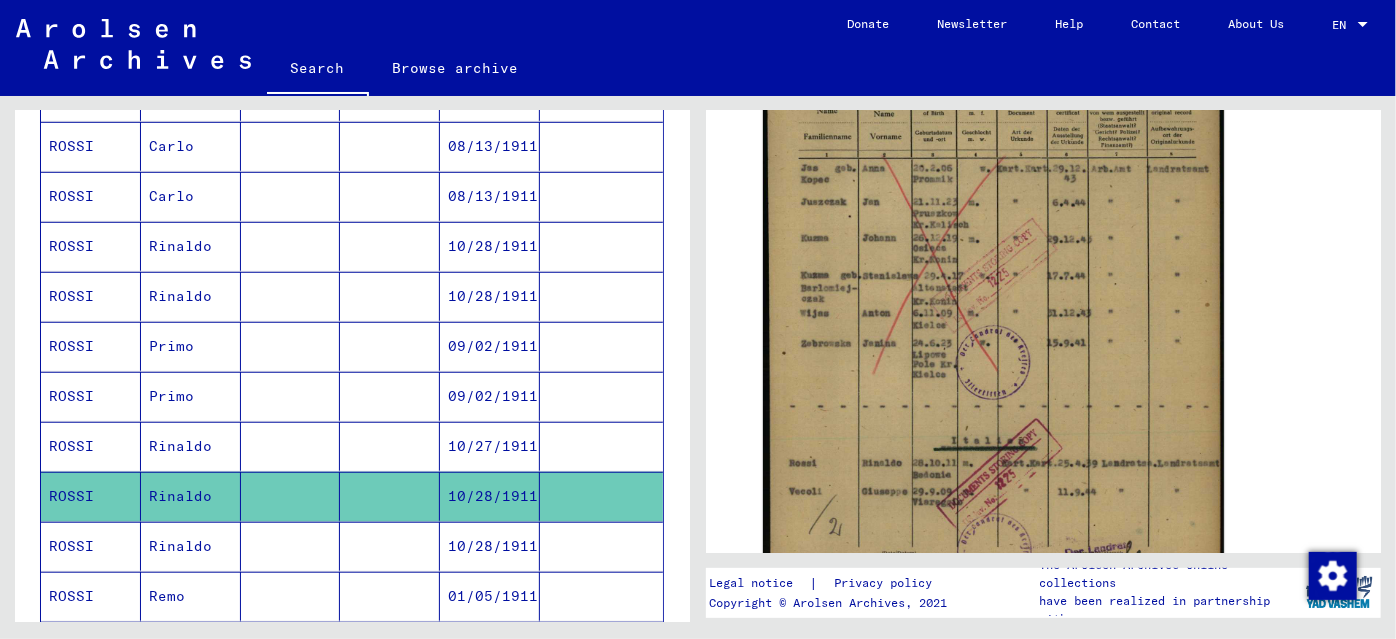 click on "10/28/1911" at bounding box center [490, 596] 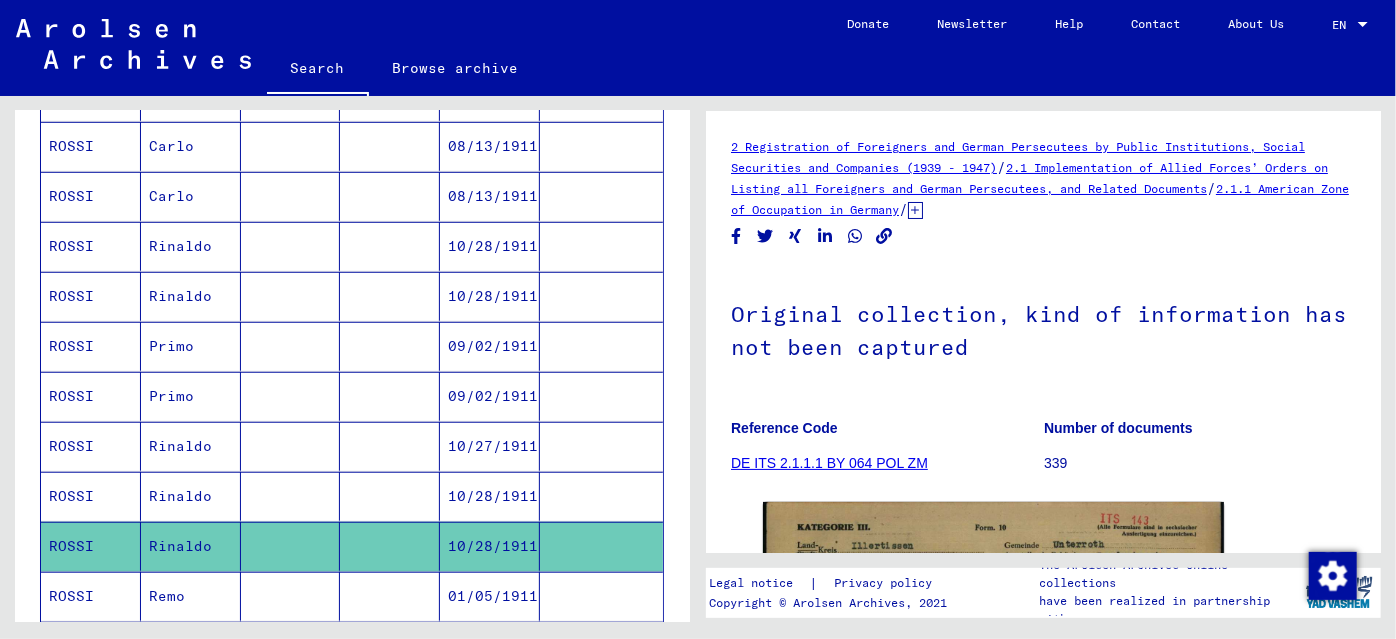 scroll, scrollTop: 0, scrollLeft: 0, axis: both 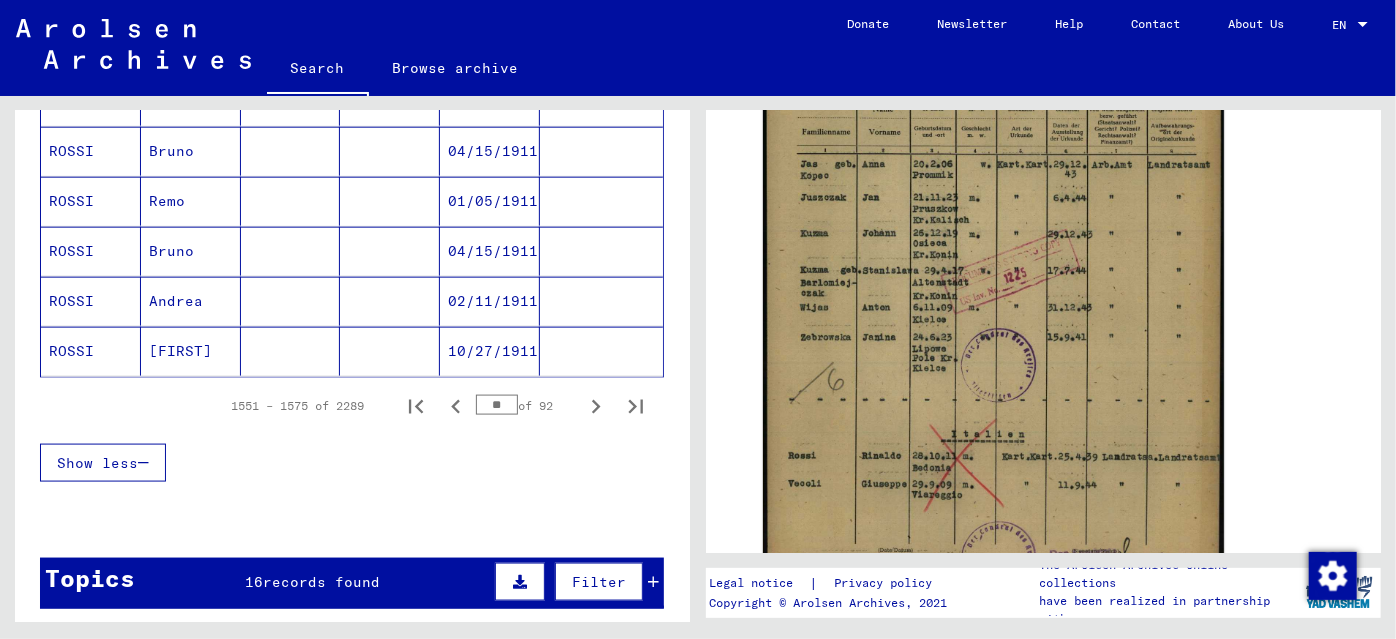 click on "10/27/1911" 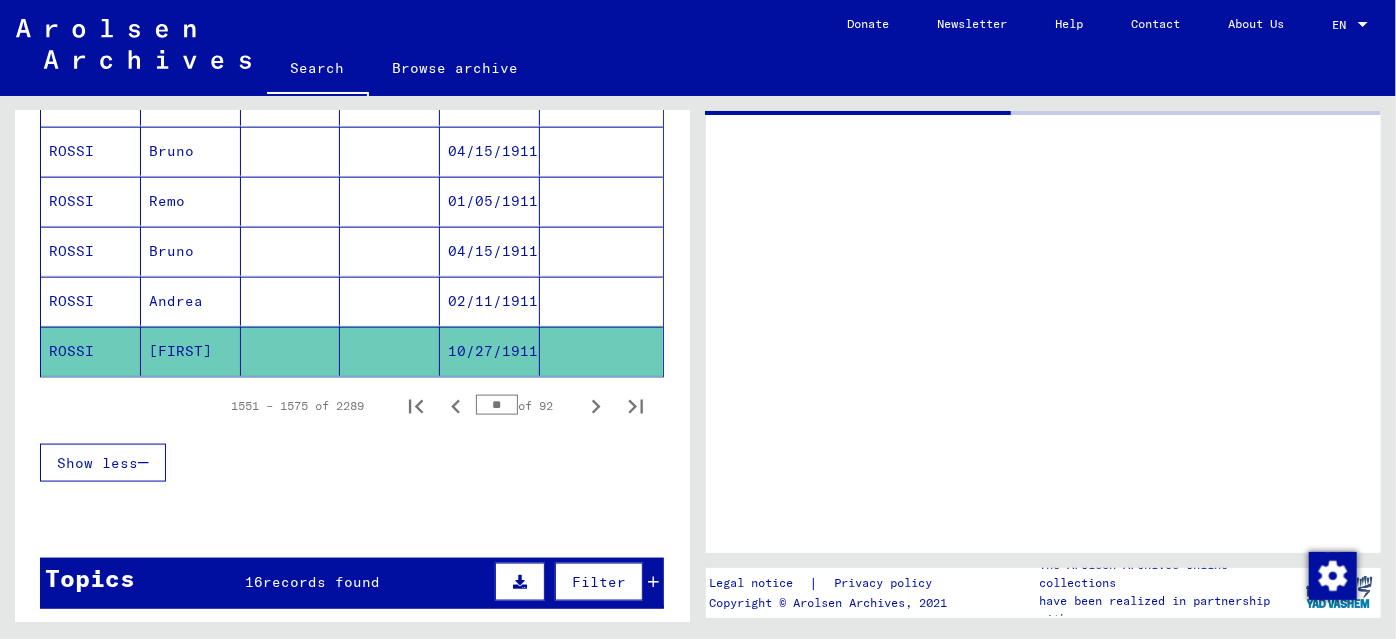 scroll, scrollTop: 0, scrollLeft: 0, axis: both 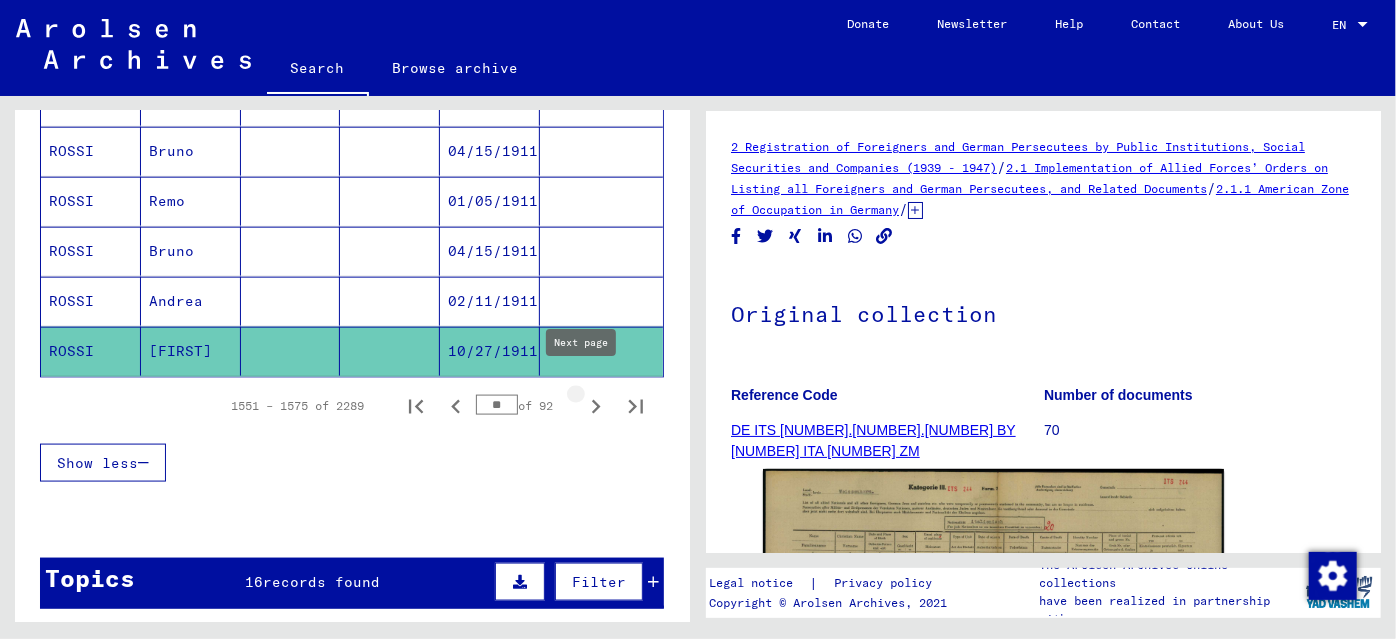 click 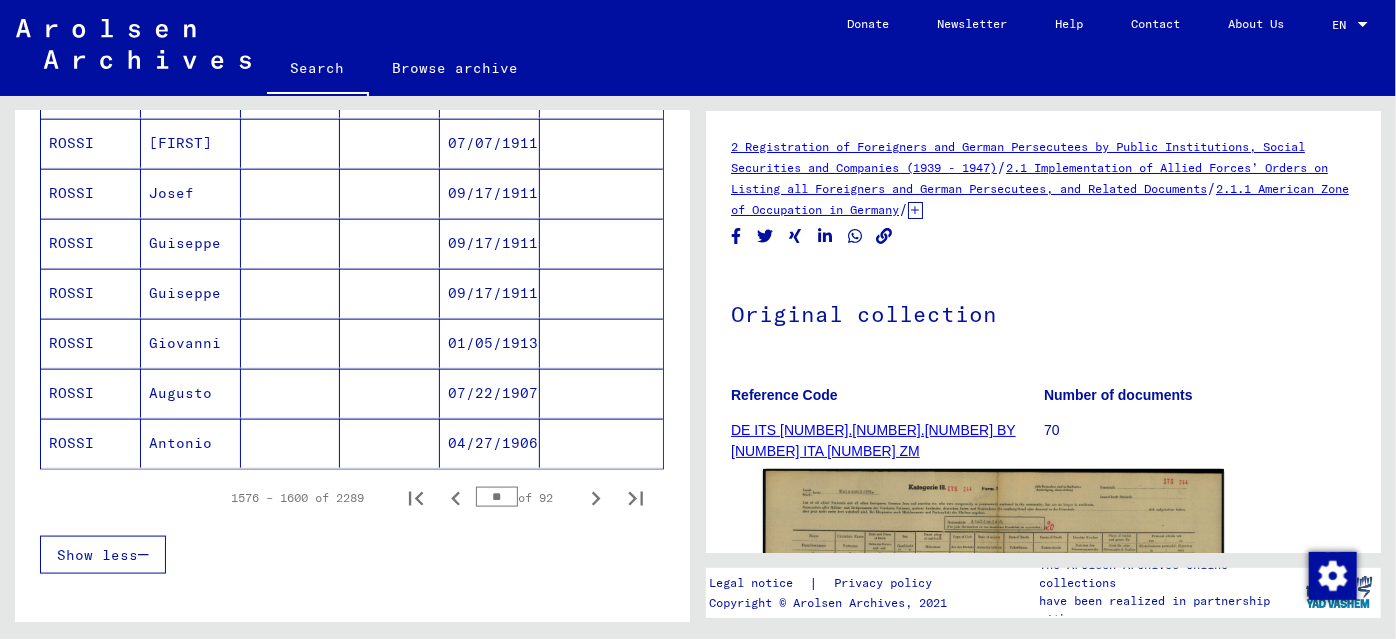 scroll, scrollTop: 1187, scrollLeft: 0, axis: vertical 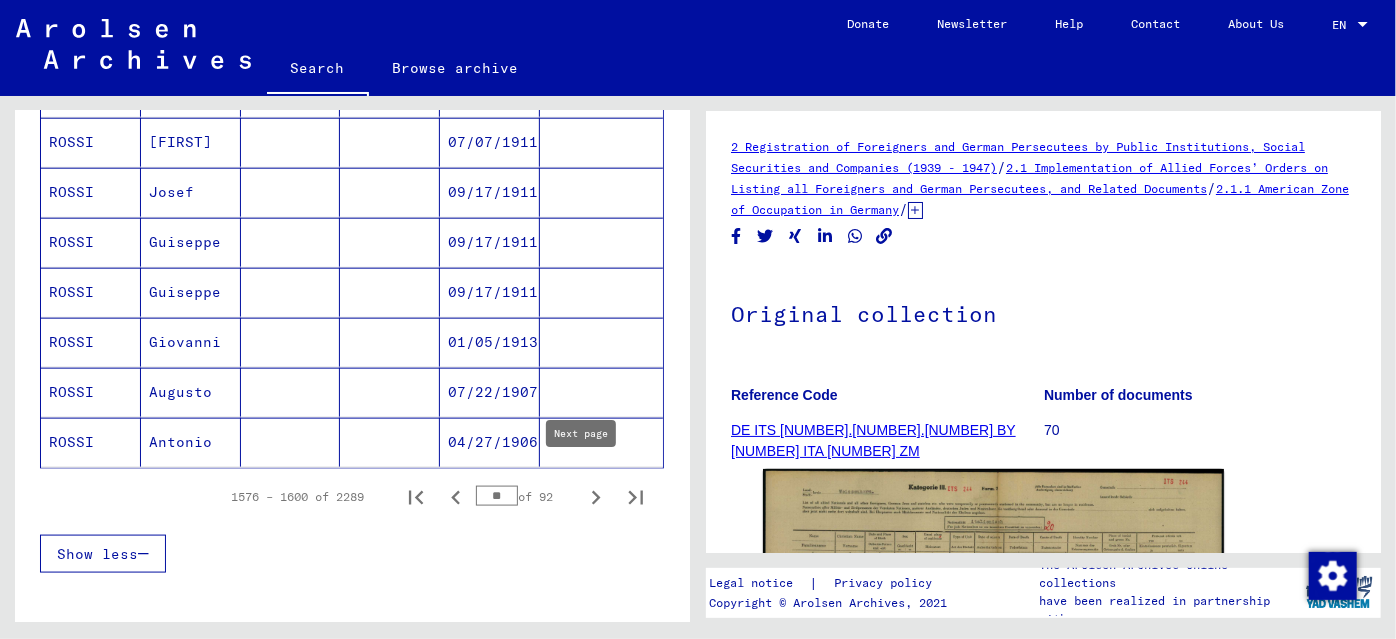 click 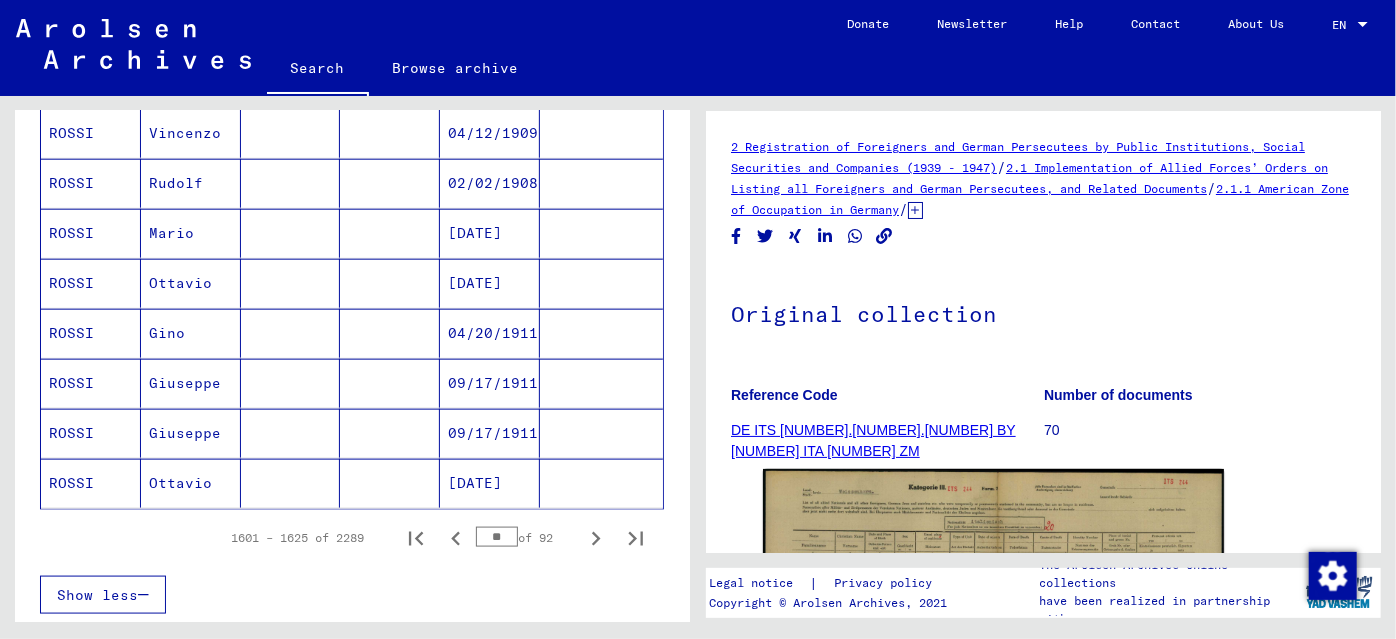 scroll, scrollTop: 1278, scrollLeft: 0, axis: vertical 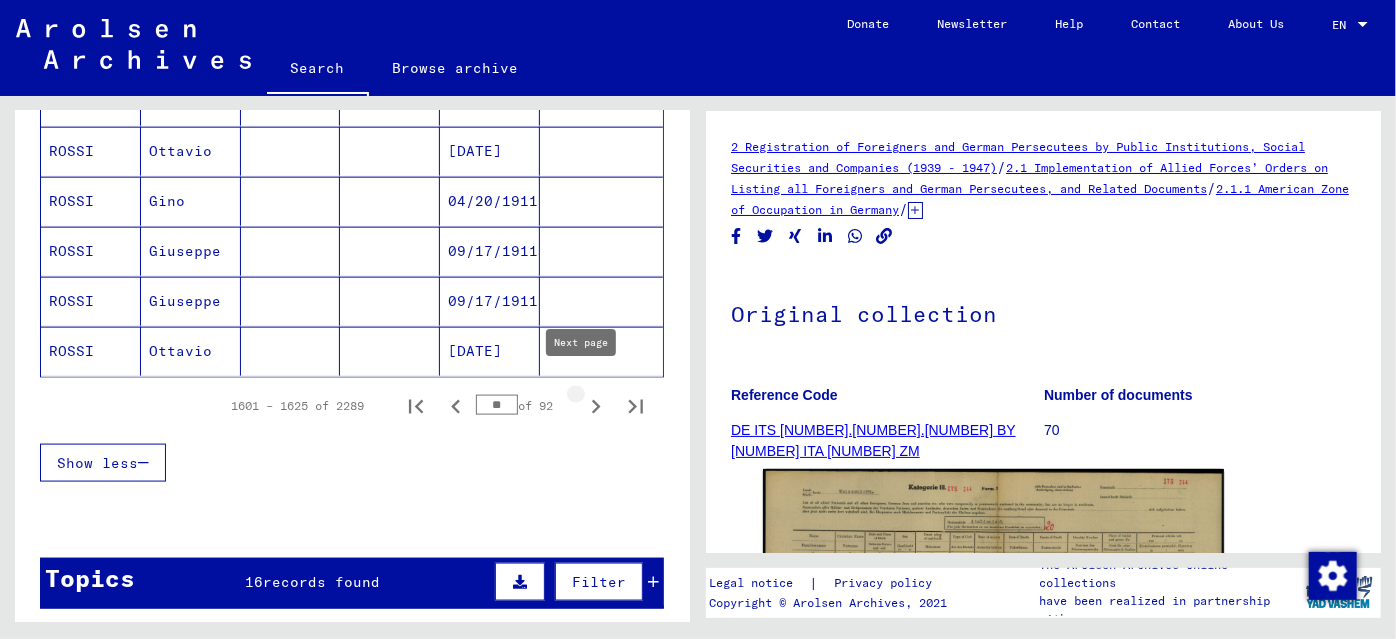 click 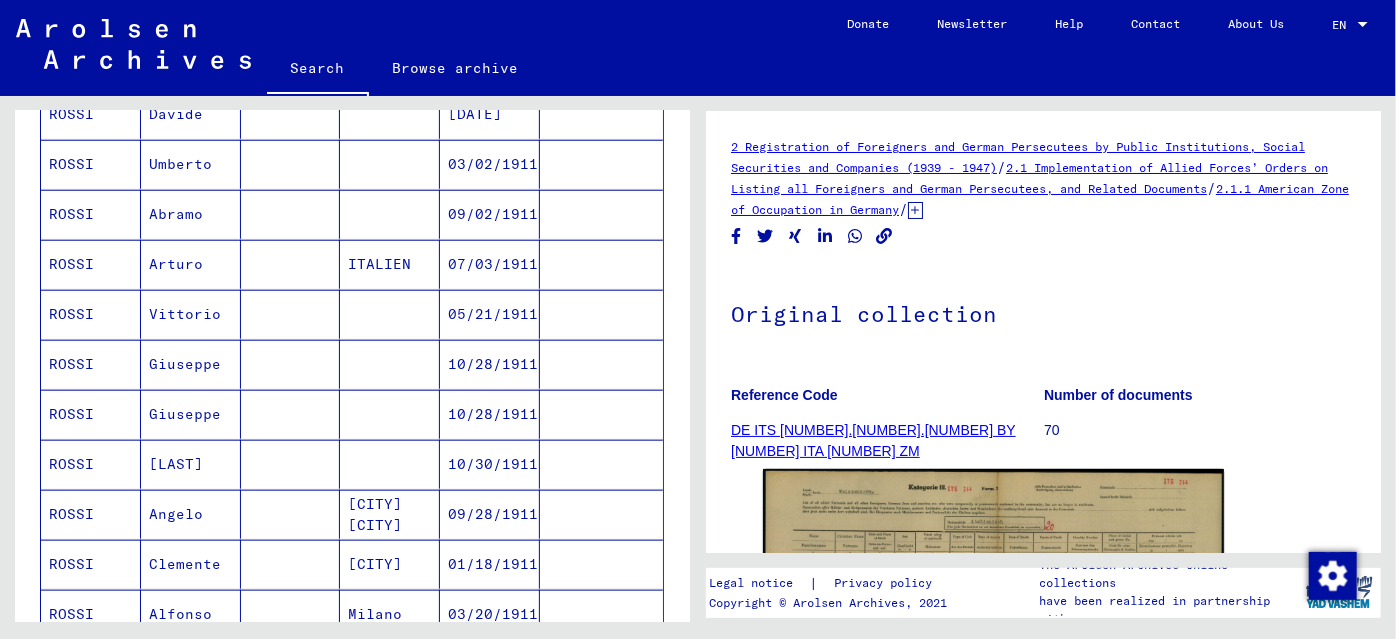 scroll, scrollTop: 1187, scrollLeft: 0, axis: vertical 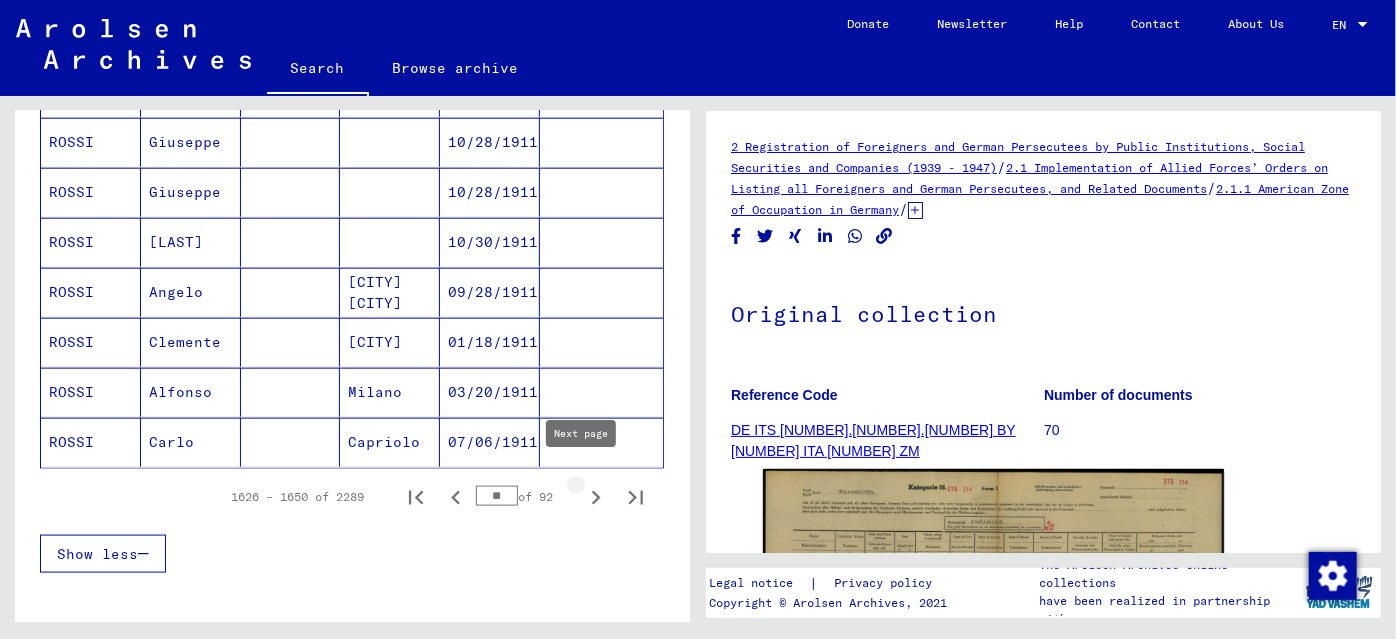 click 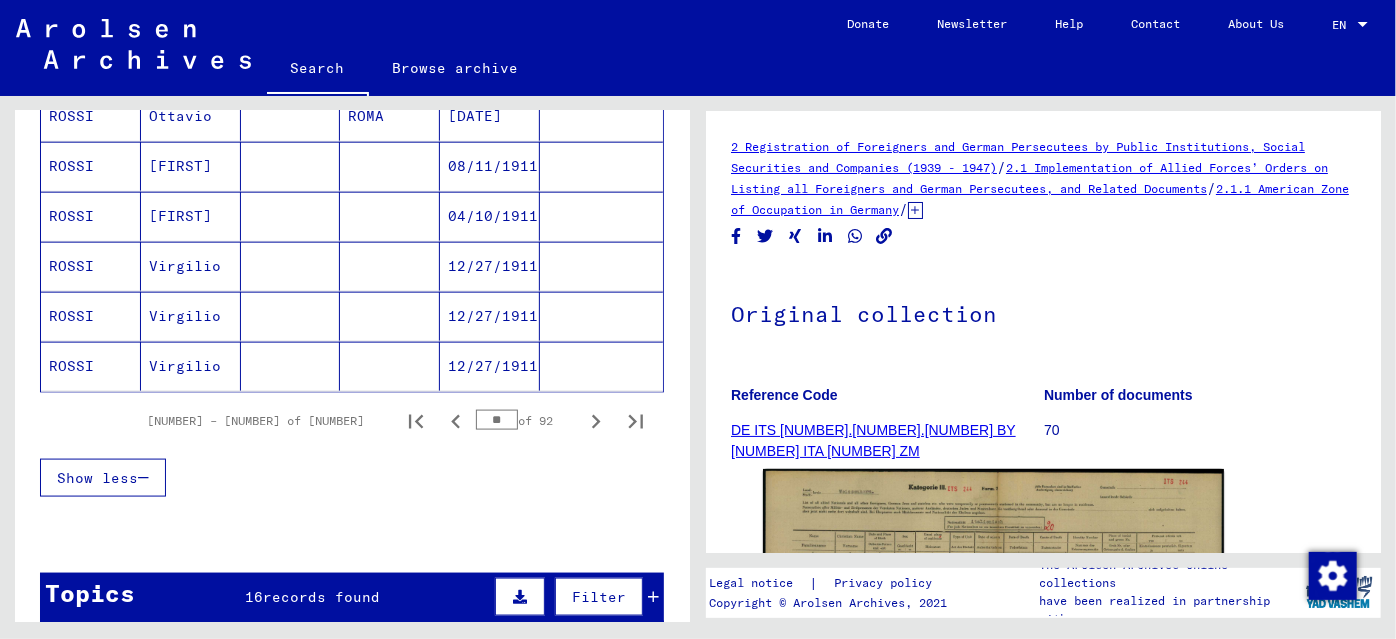 scroll, scrollTop: 1278, scrollLeft: 0, axis: vertical 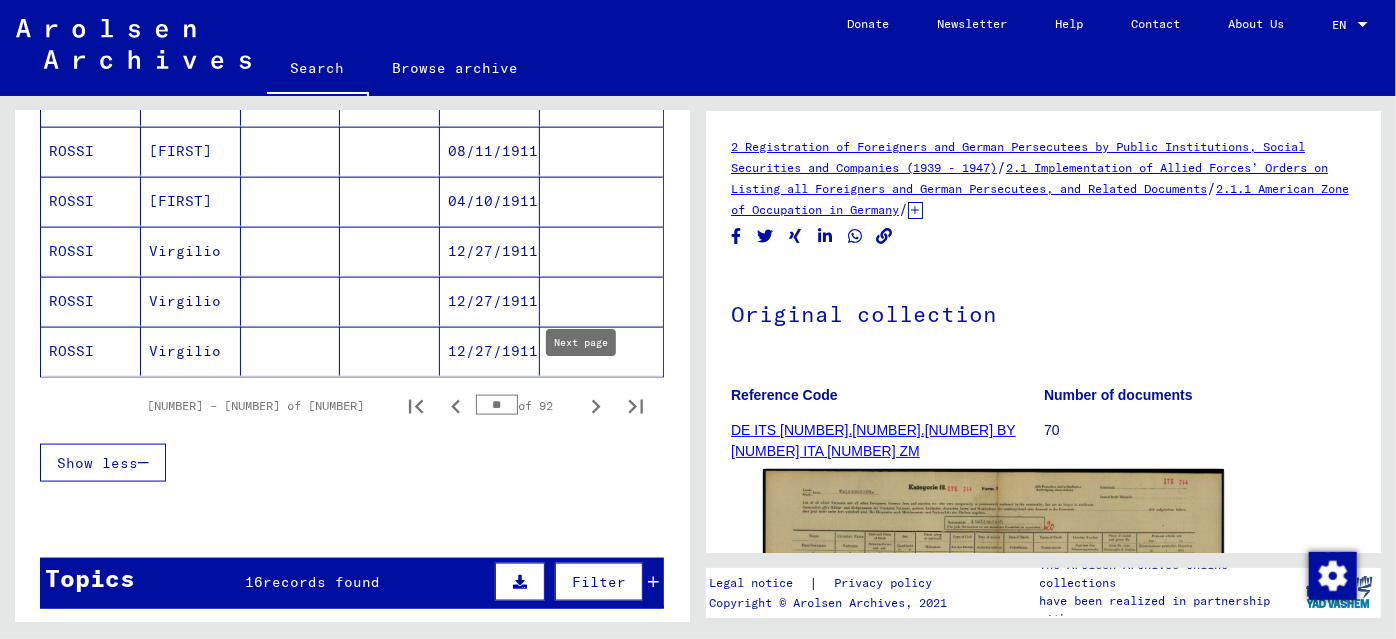 click 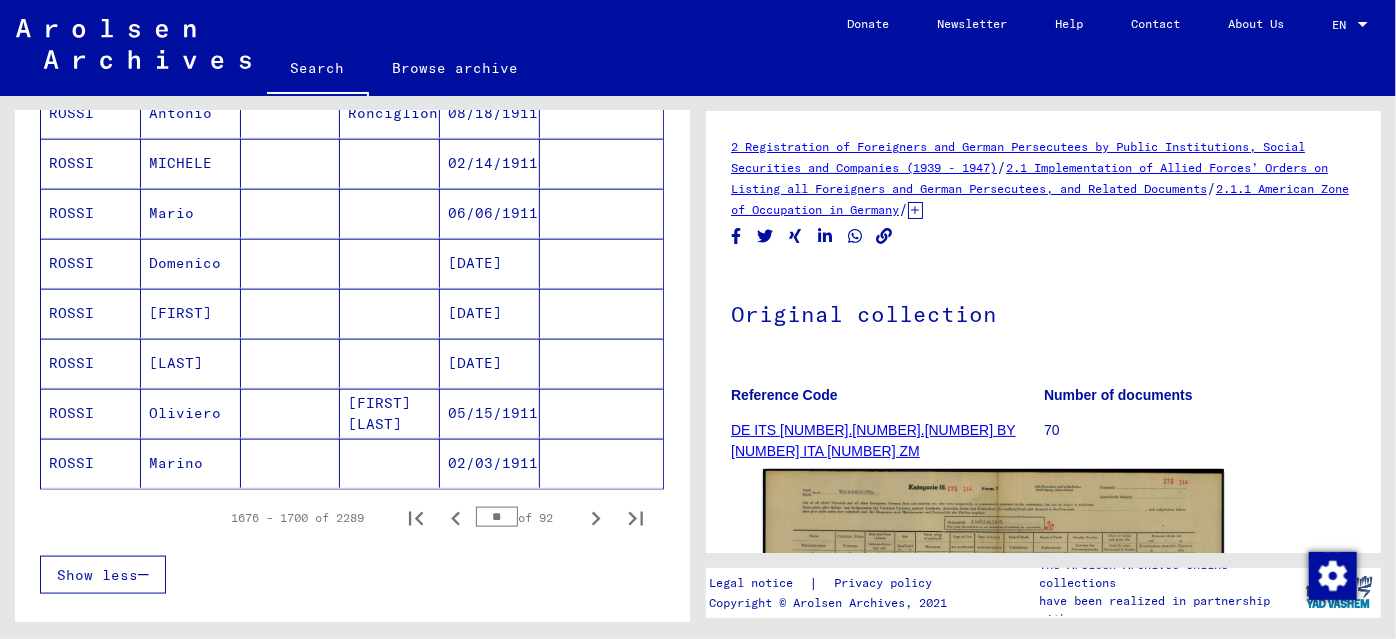 scroll, scrollTop: 1187, scrollLeft: 0, axis: vertical 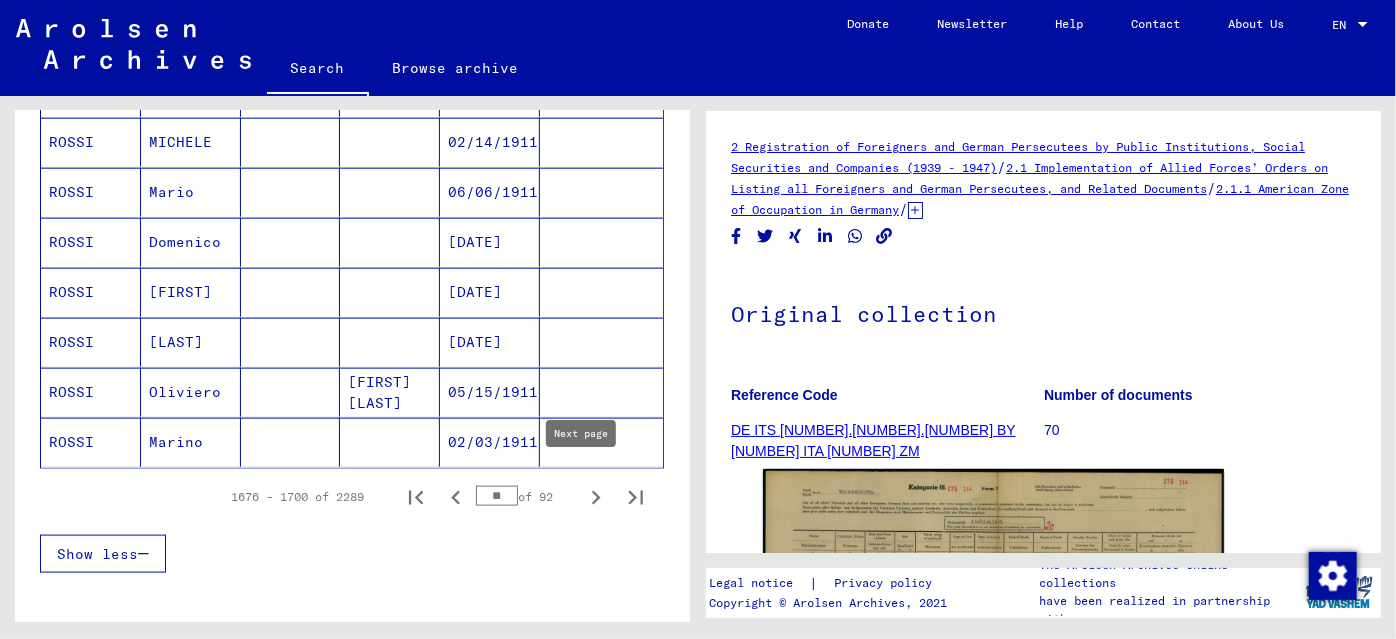 click 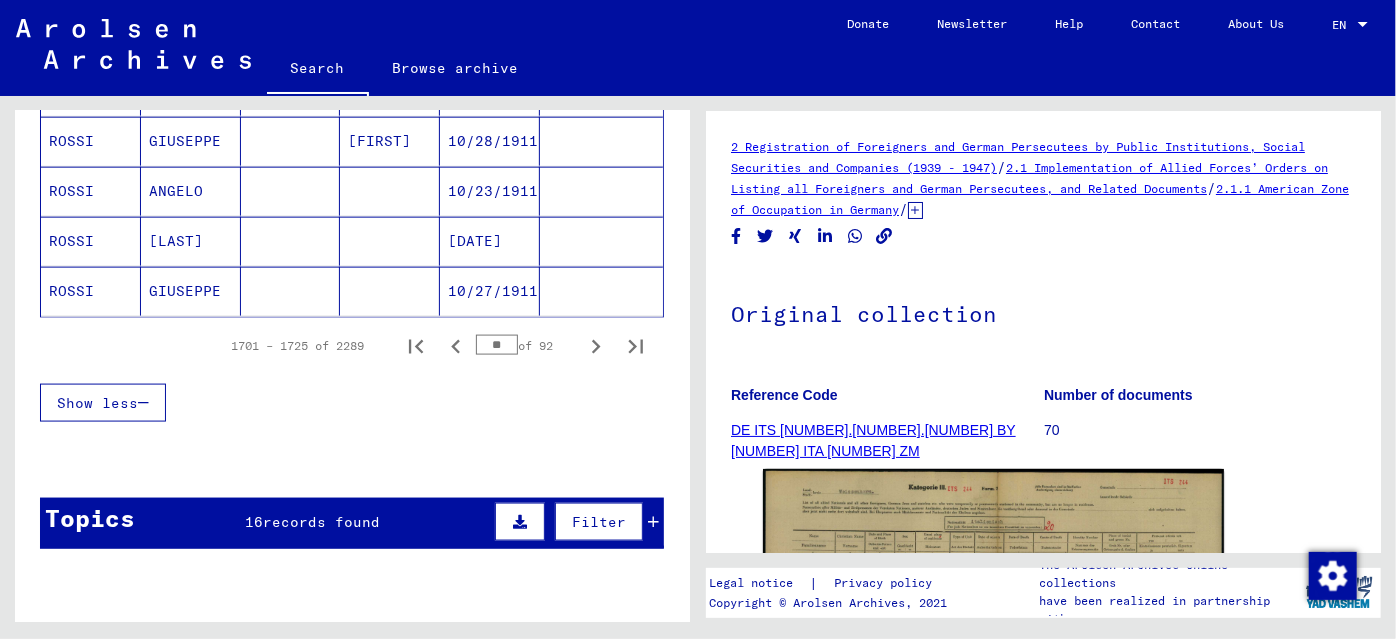 scroll, scrollTop: 1369, scrollLeft: 0, axis: vertical 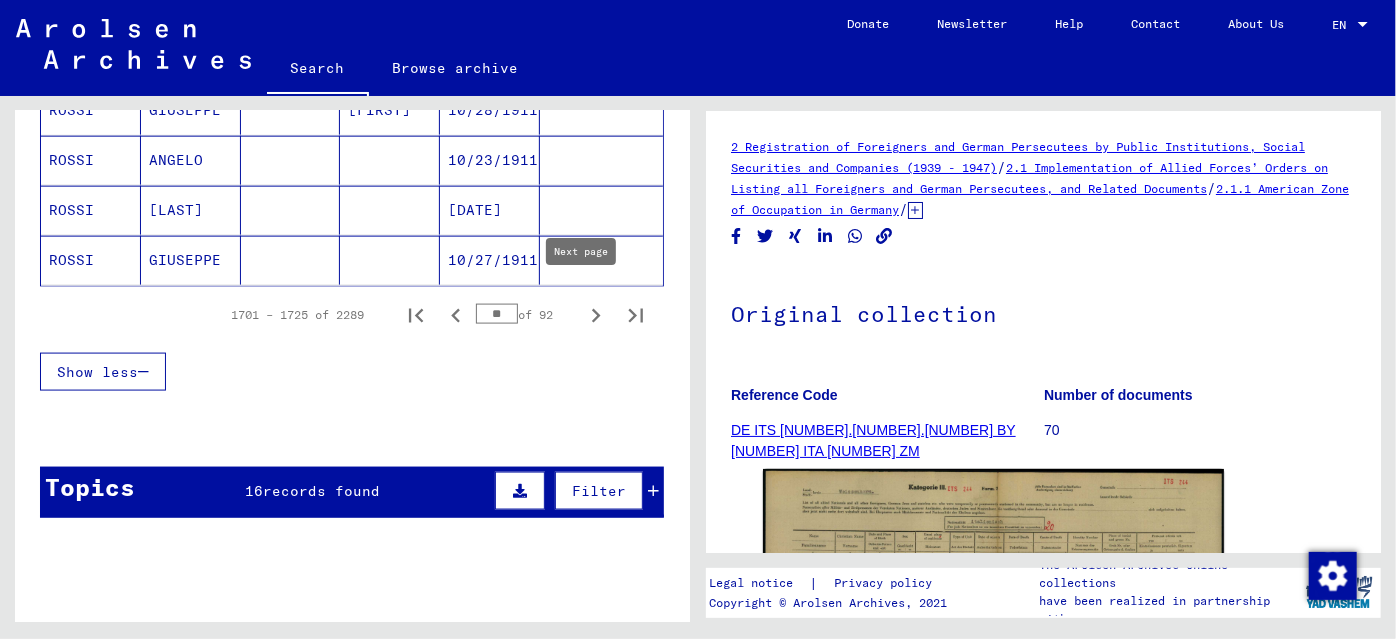 click 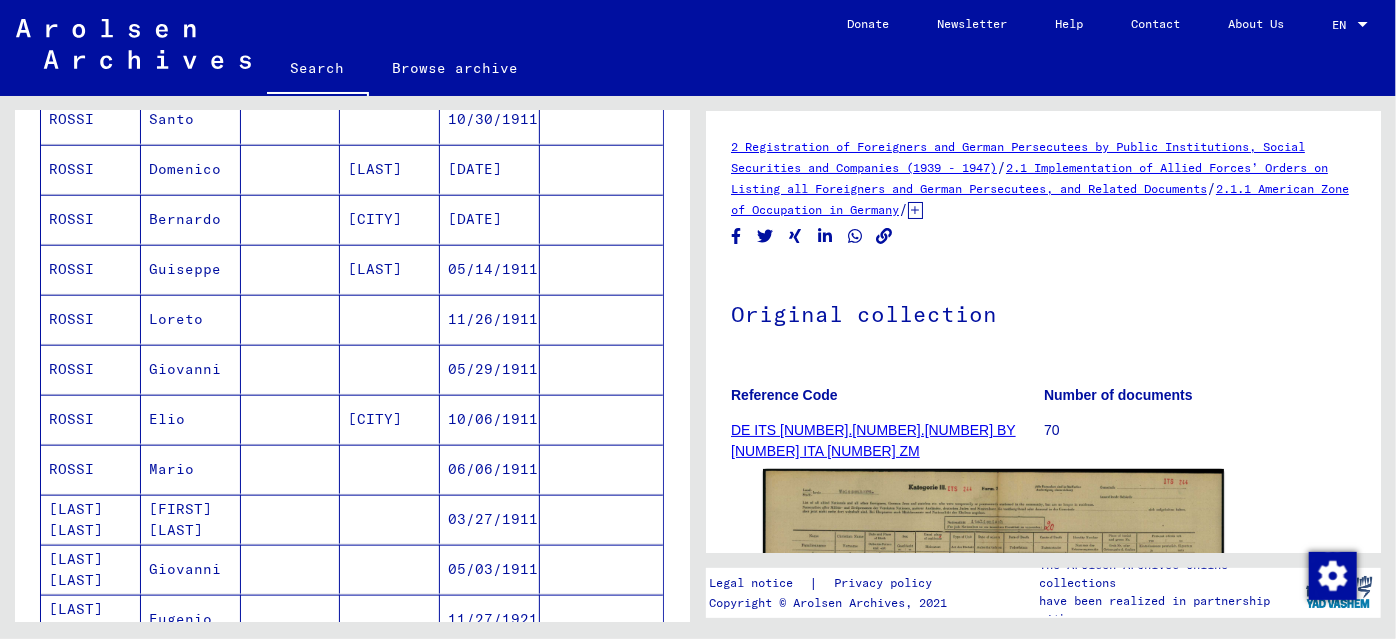 scroll, scrollTop: 1005, scrollLeft: 0, axis: vertical 